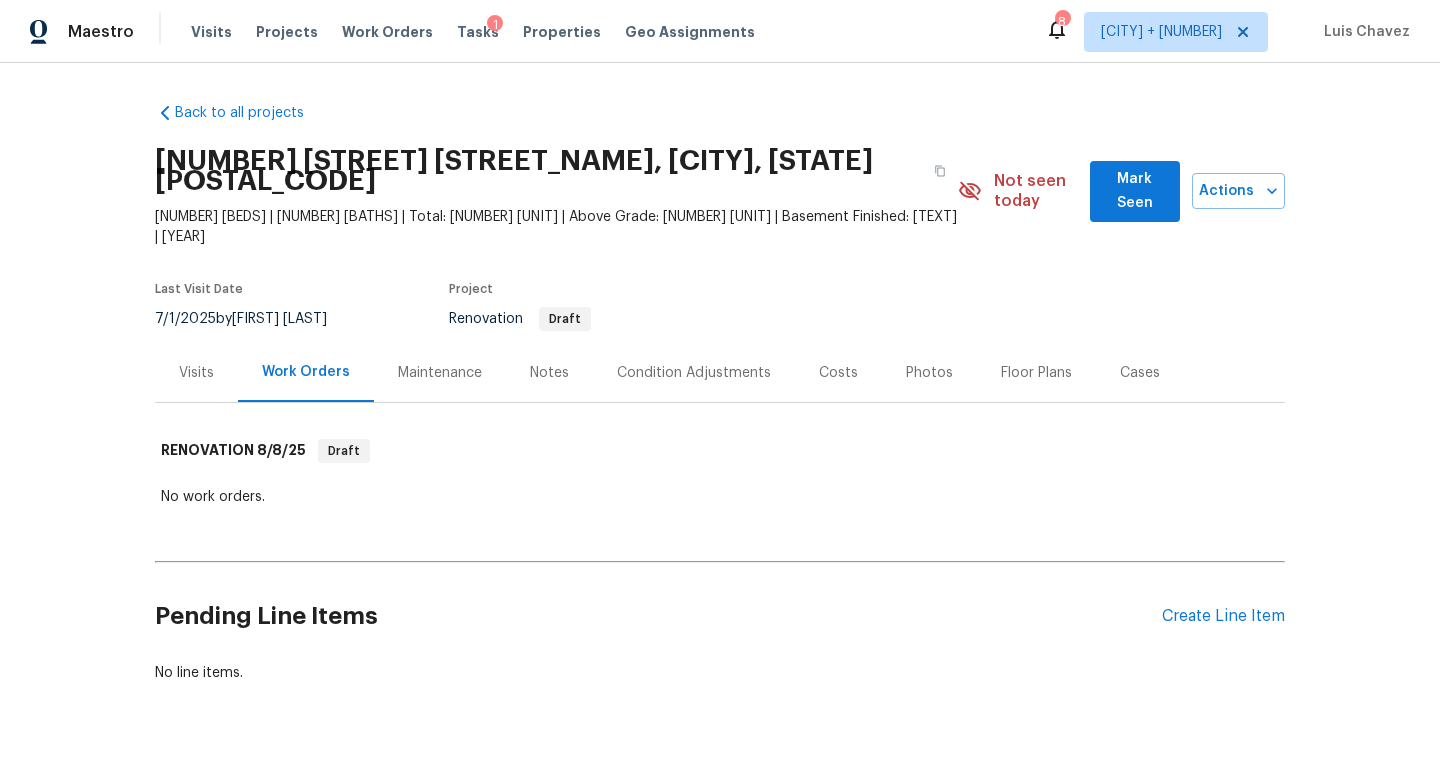 scroll, scrollTop: 0, scrollLeft: 0, axis: both 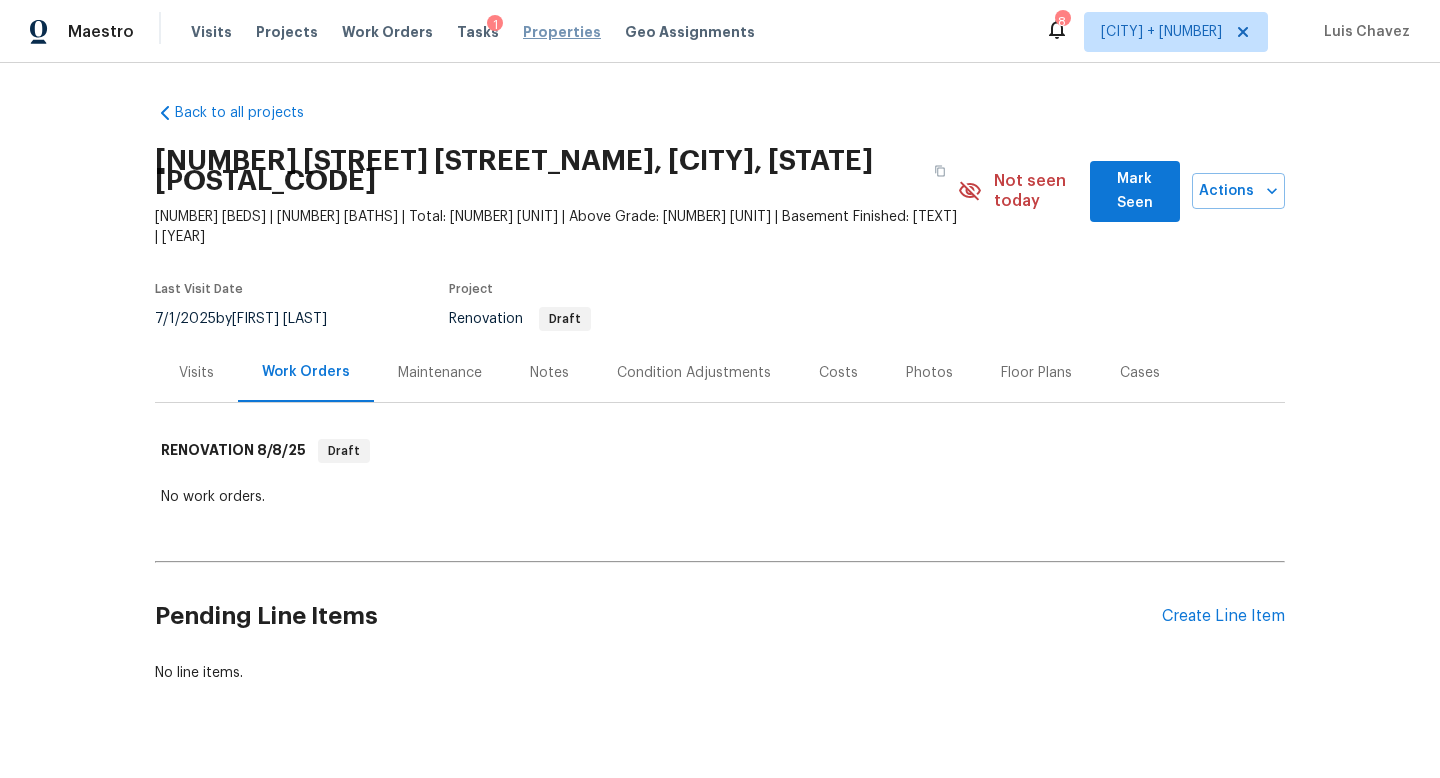 click on "Properties" at bounding box center [562, 32] 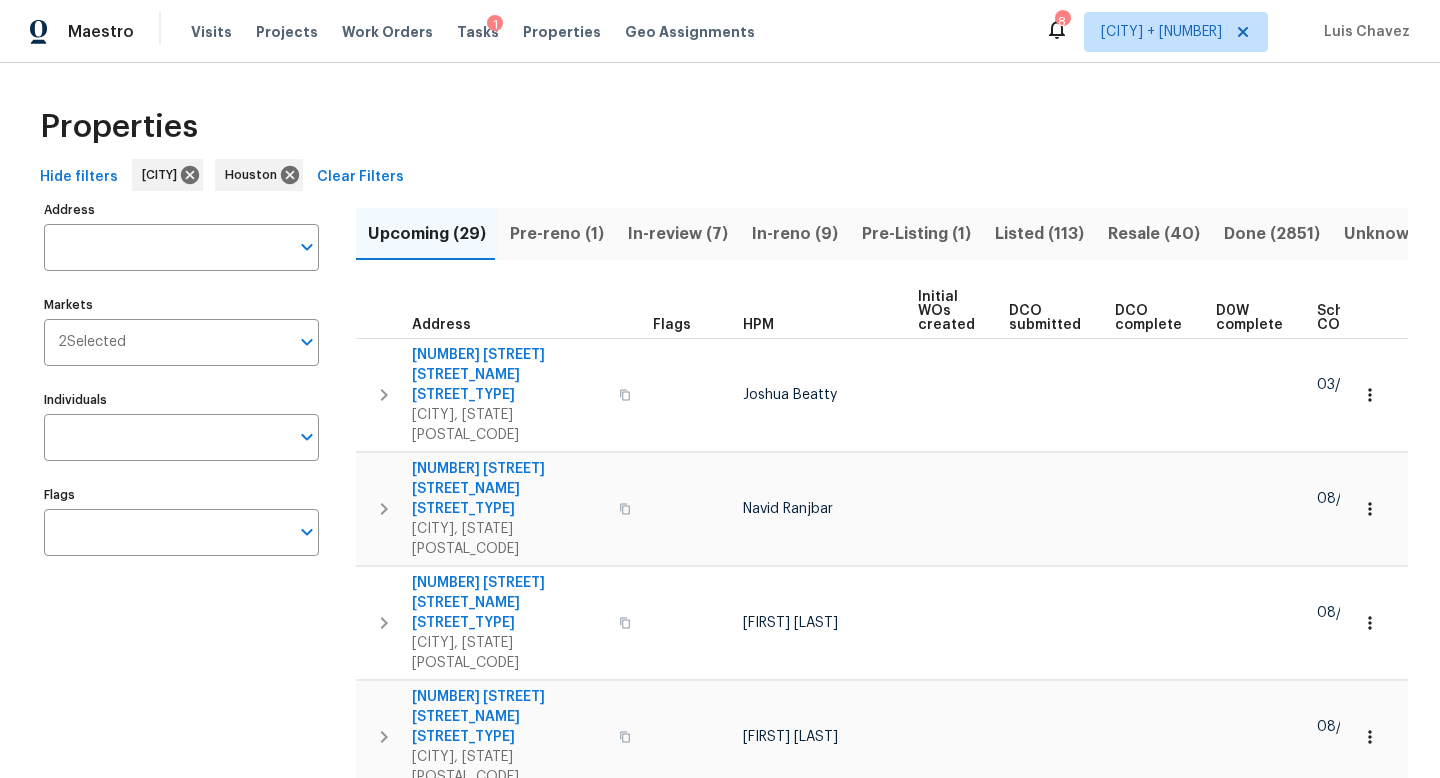 click on "Address" at bounding box center (166, 247) 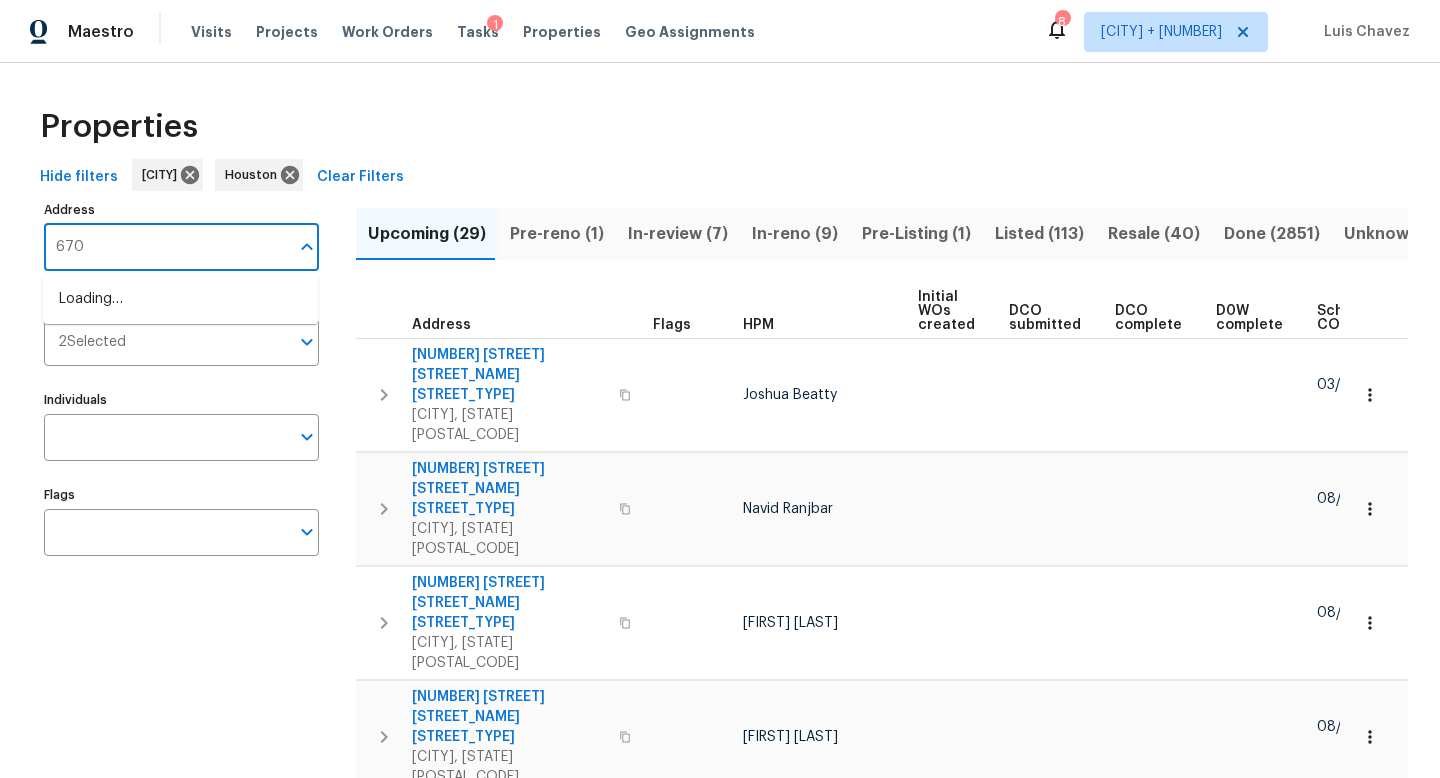 type on "6700" 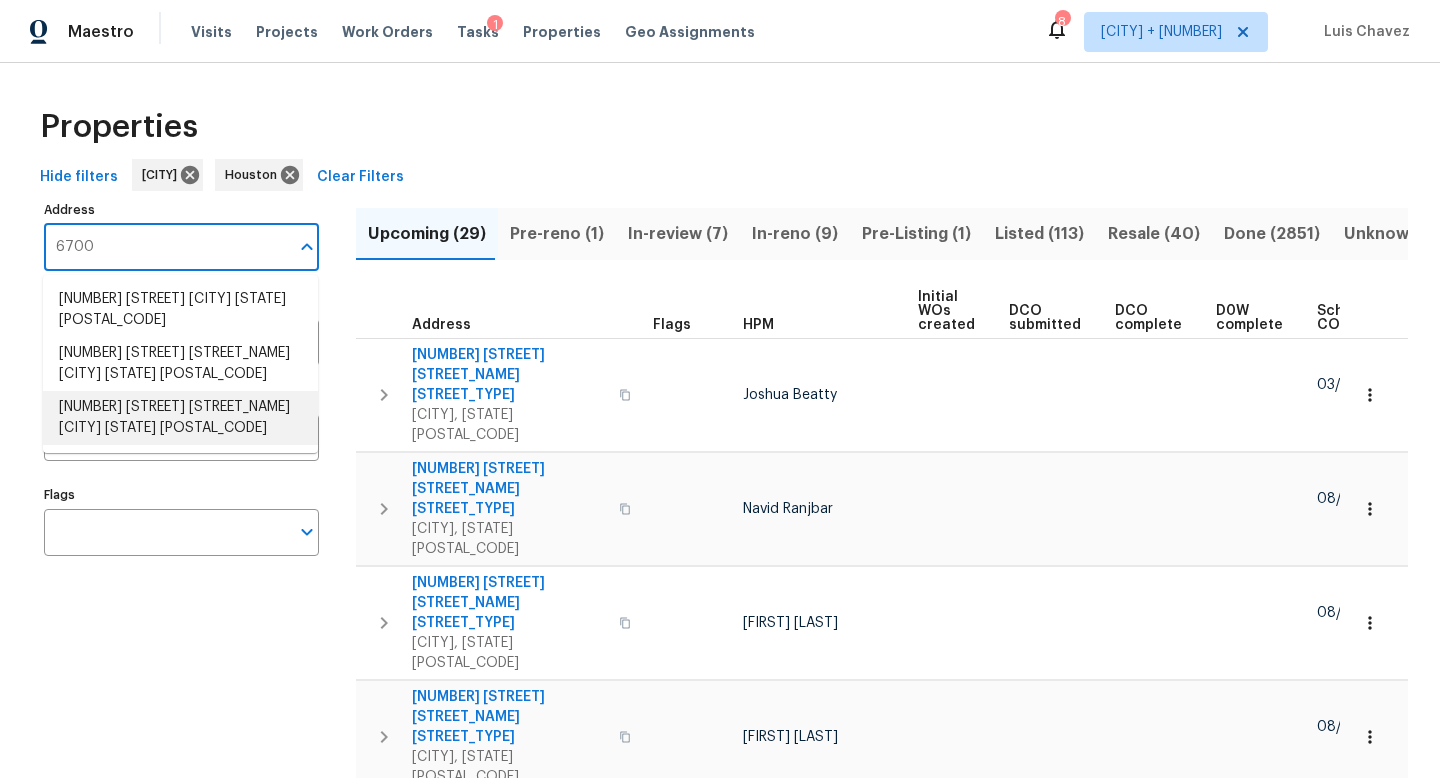 click on "[NUMBER] [STREET] [STREET_NAME] [CITY] [STATE] [POSTAL_CODE]" at bounding box center [180, 418] 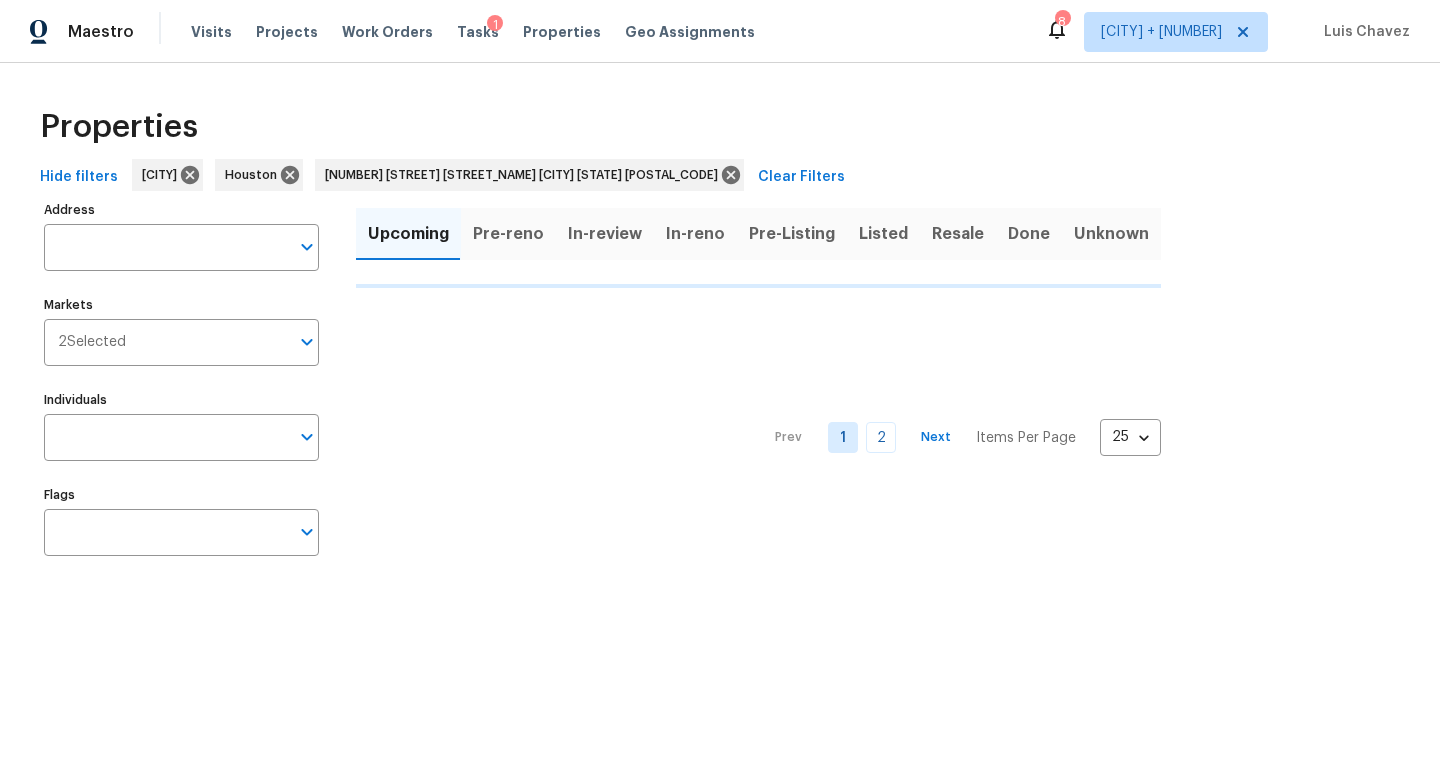 type on "[NUMBER] [STREET] [STREET_NAME] [CITY] [STATE] [POSTAL_CODE]" 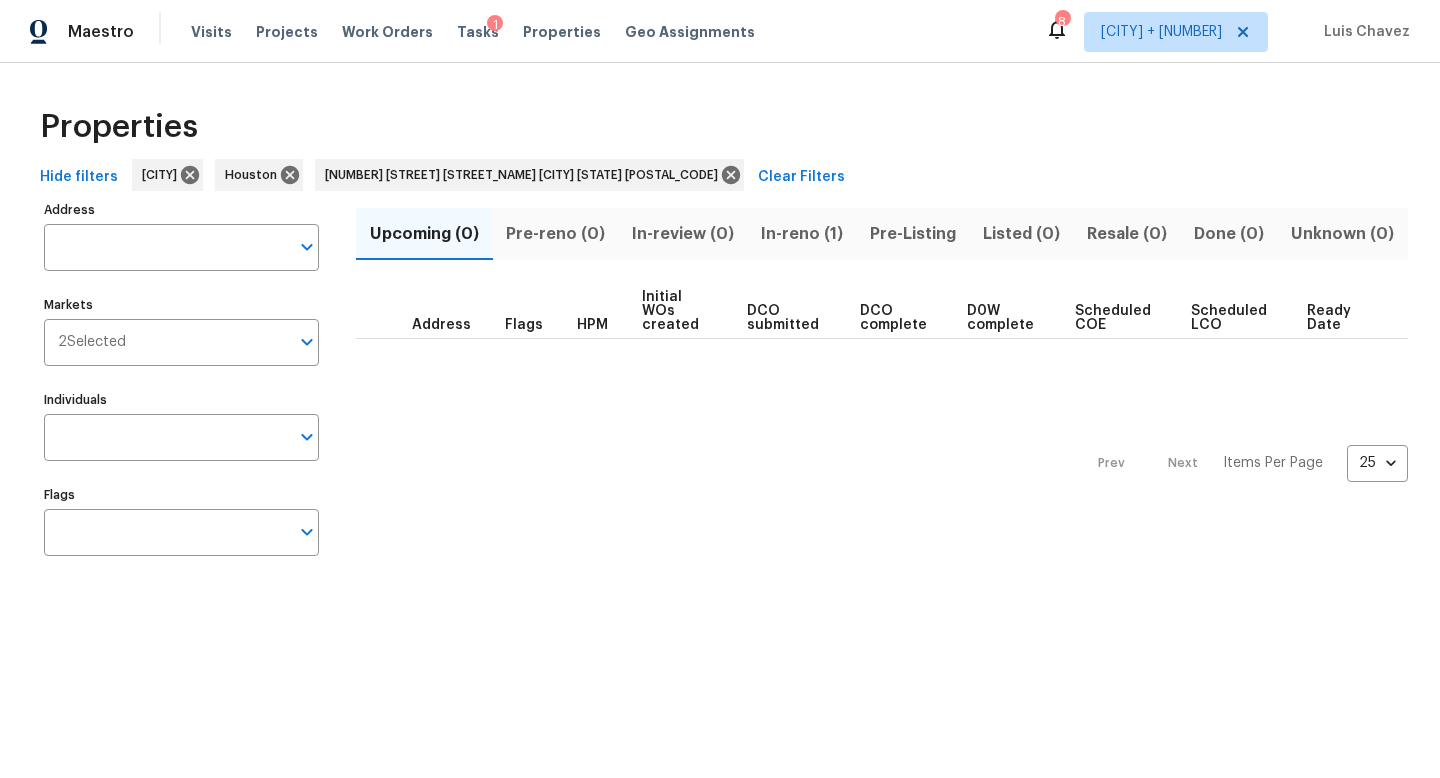 type on "[NUMBER] [STREET] [STREET_NAME] [CITY] [STATE] [POSTAL_CODE]" 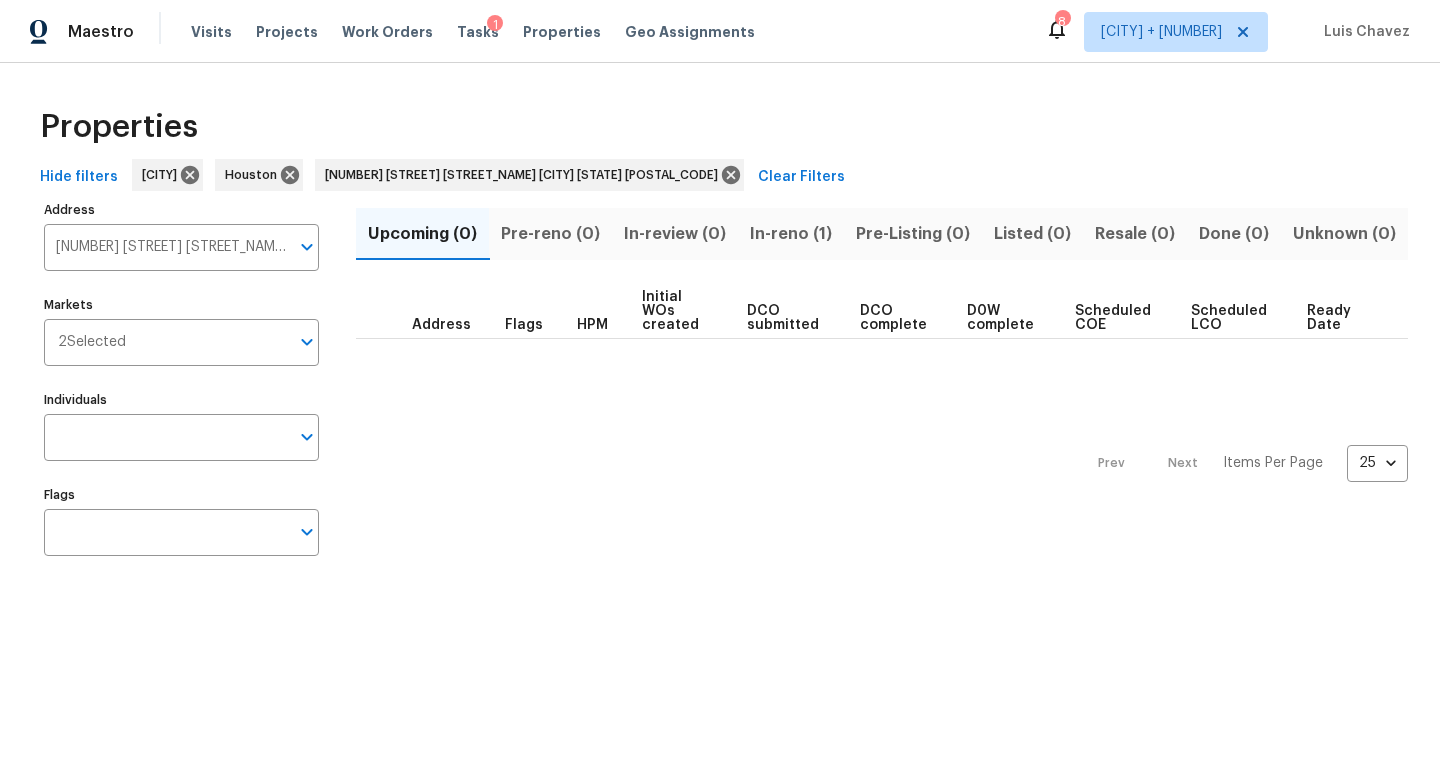 click on "In-reno (1)" at bounding box center (791, 234) 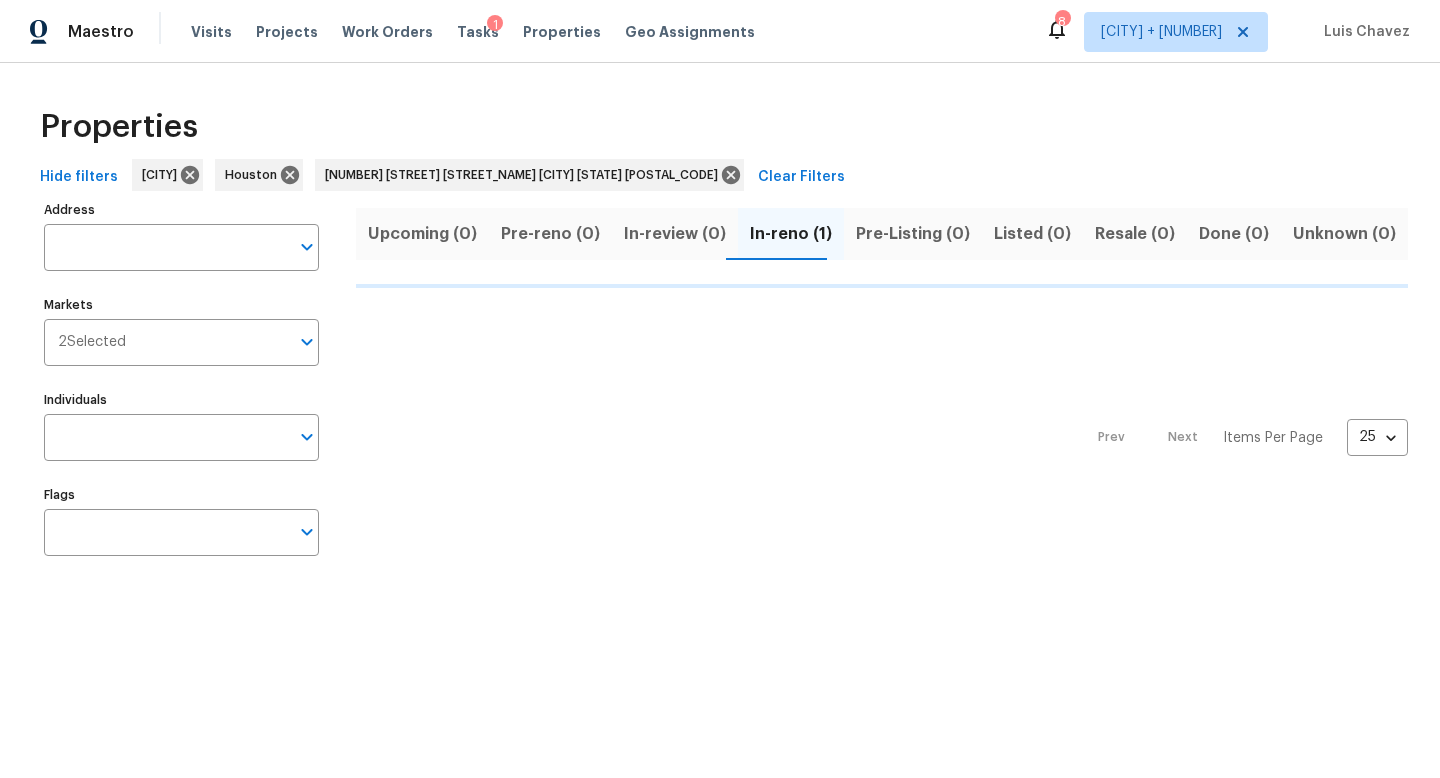 type on "[NUMBER] [STREET] [STREET_NAME] [CITY] [STATE] [POSTAL_CODE]" 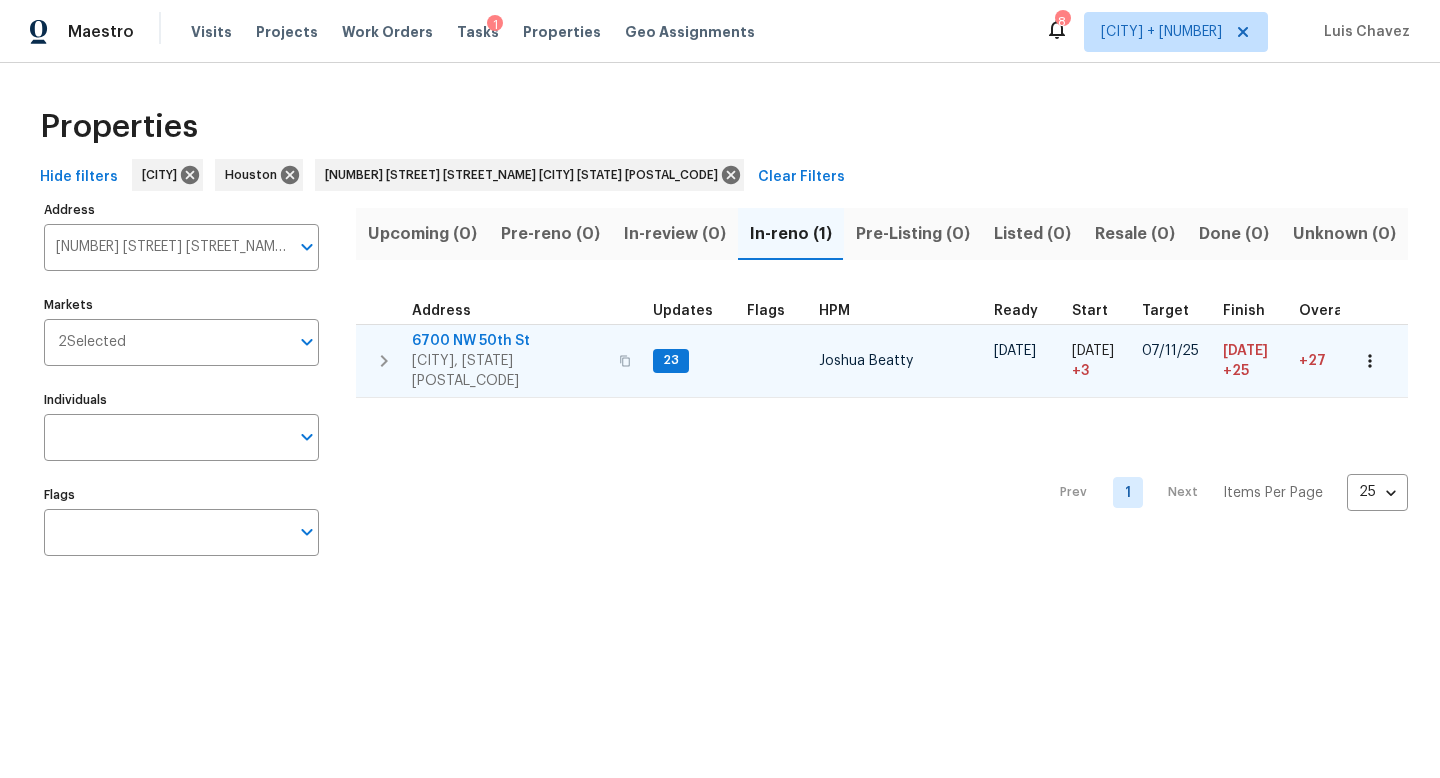 click on "[CITY], [STATE] [POSTAL_CODE]" at bounding box center [509, 371] 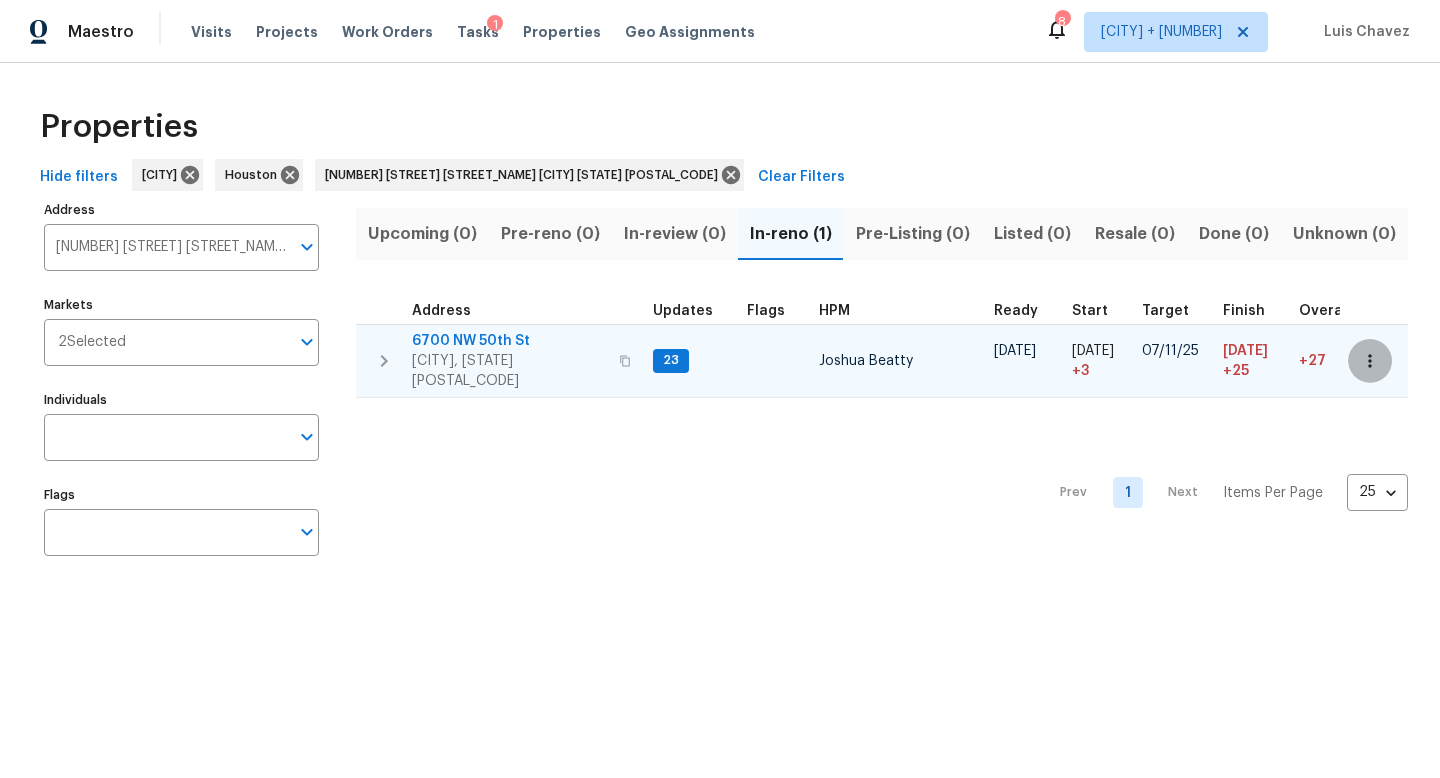 click 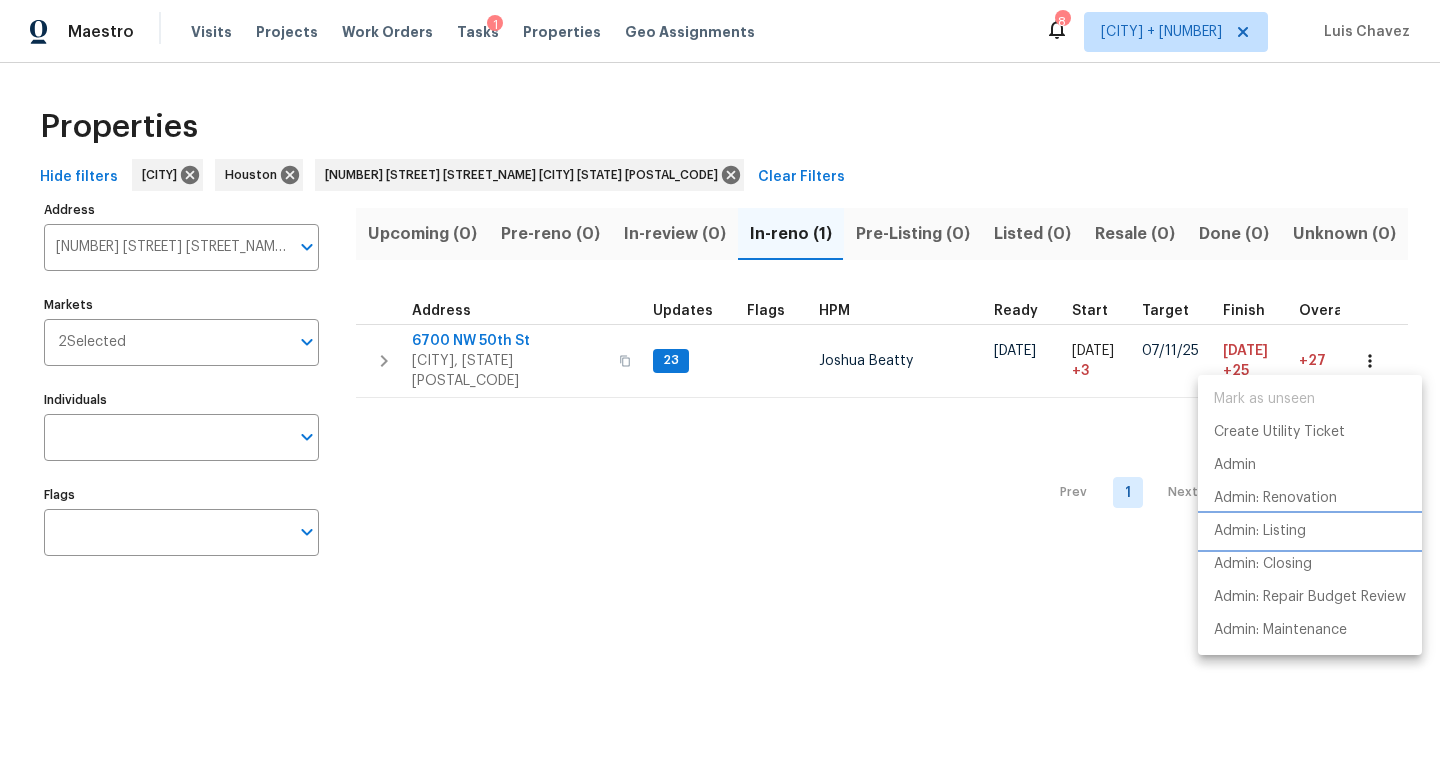 click on "Admin: Listing" at bounding box center (1260, 531) 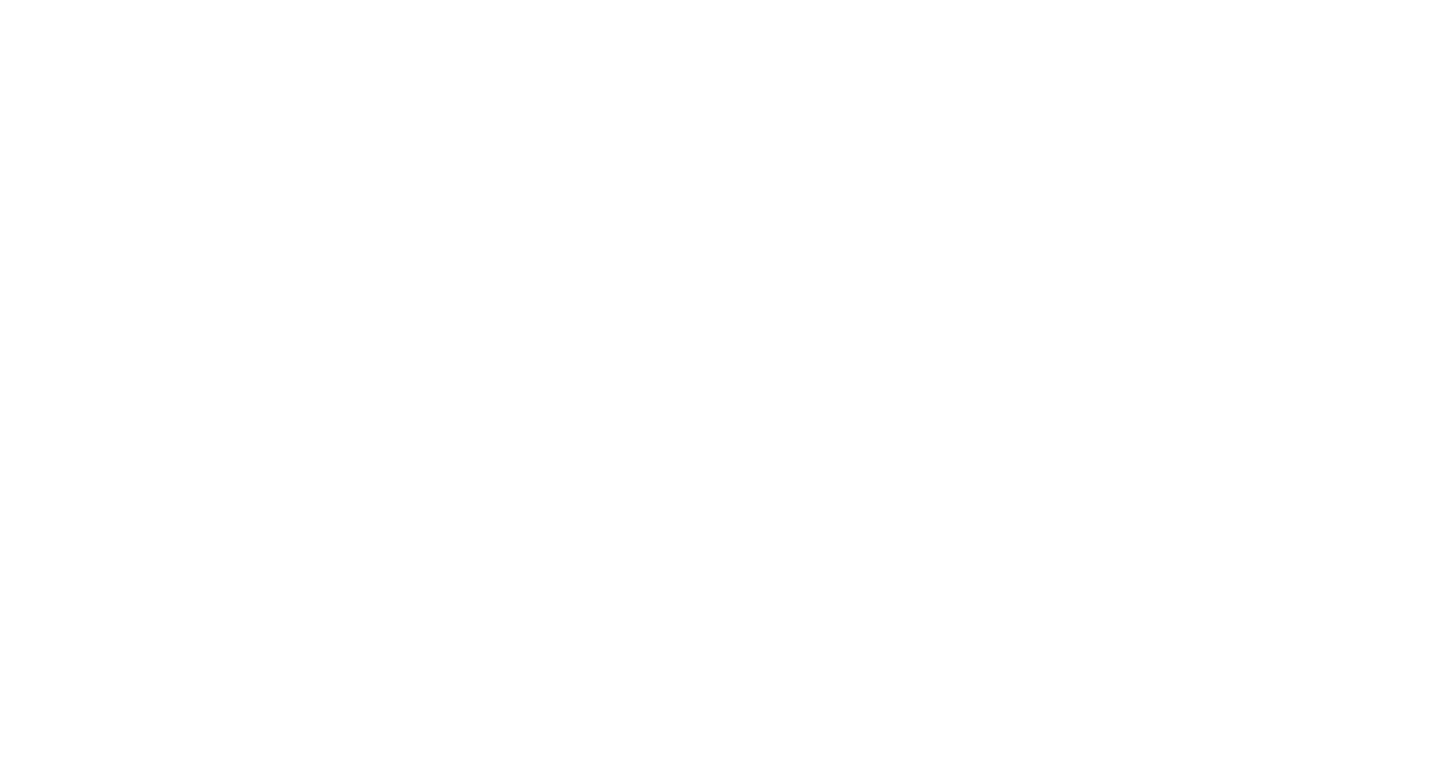 scroll, scrollTop: 0, scrollLeft: 0, axis: both 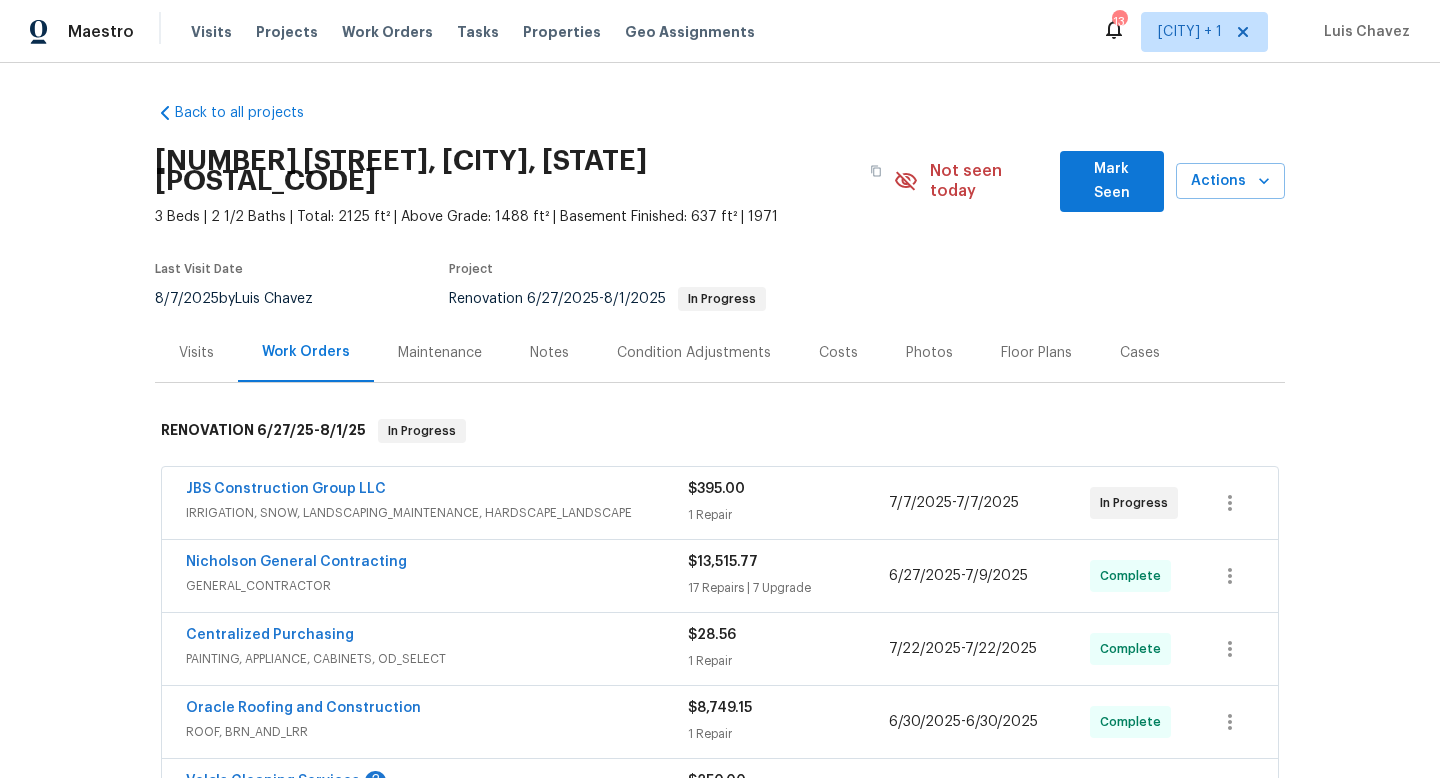click on "Notes" at bounding box center (549, 353) 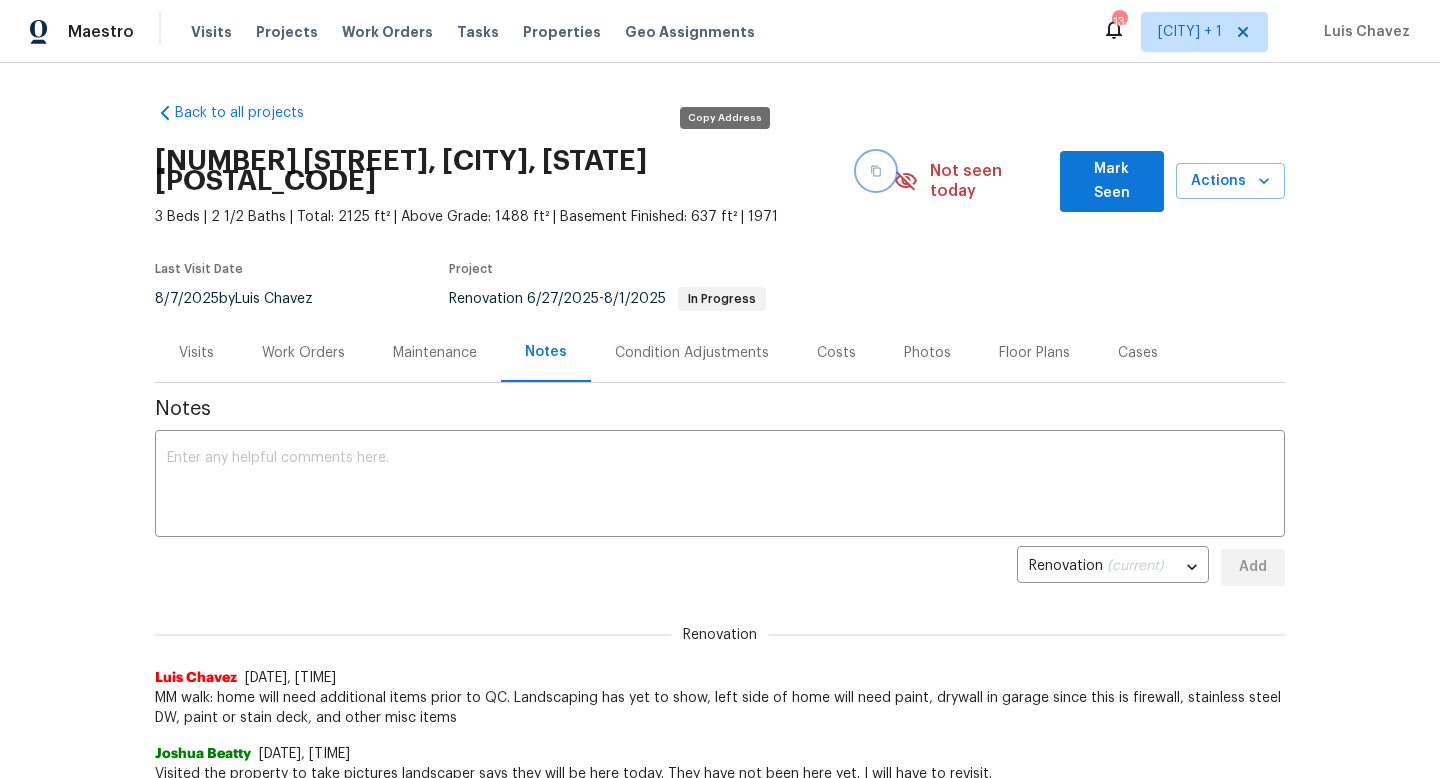 click at bounding box center (876, 171) 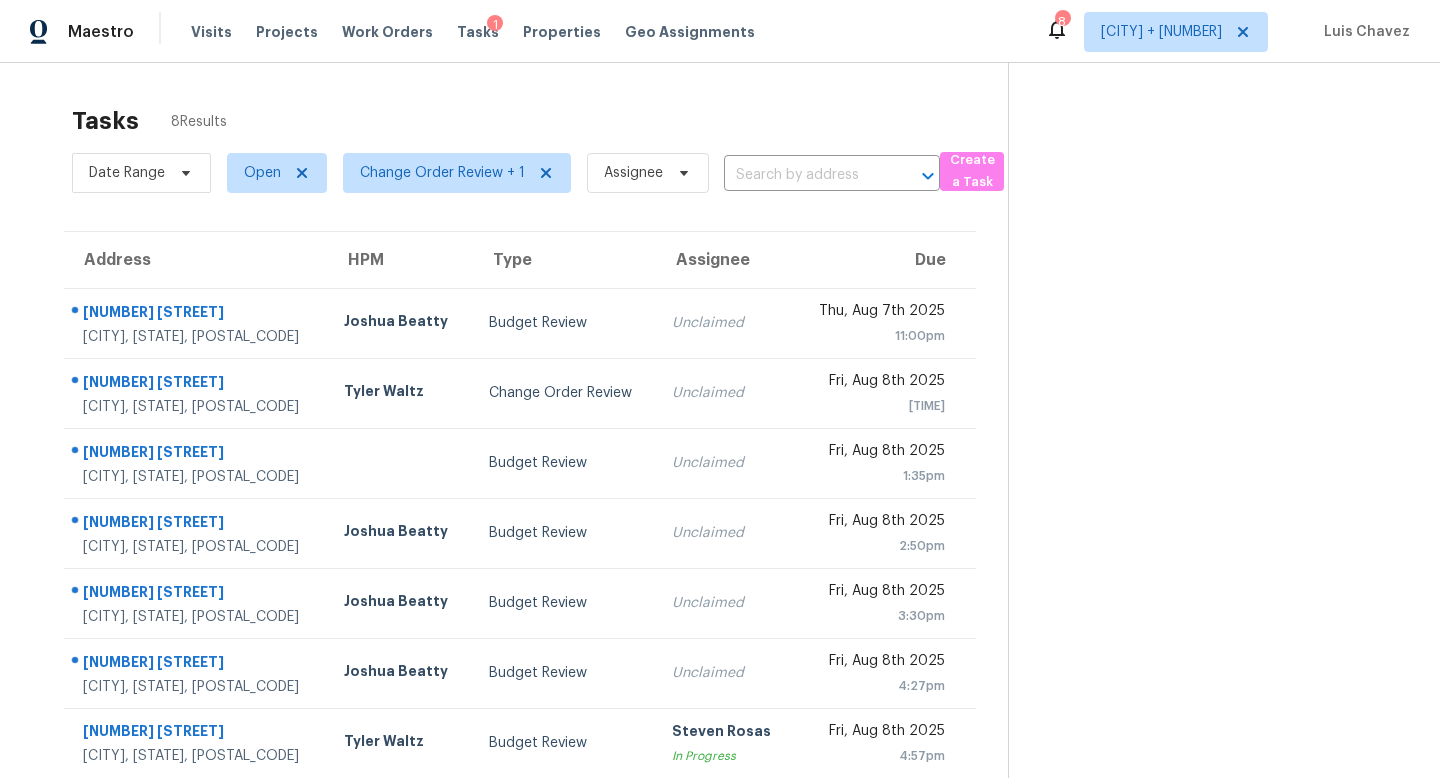 scroll, scrollTop: 0, scrollLeft: 0, axis: both 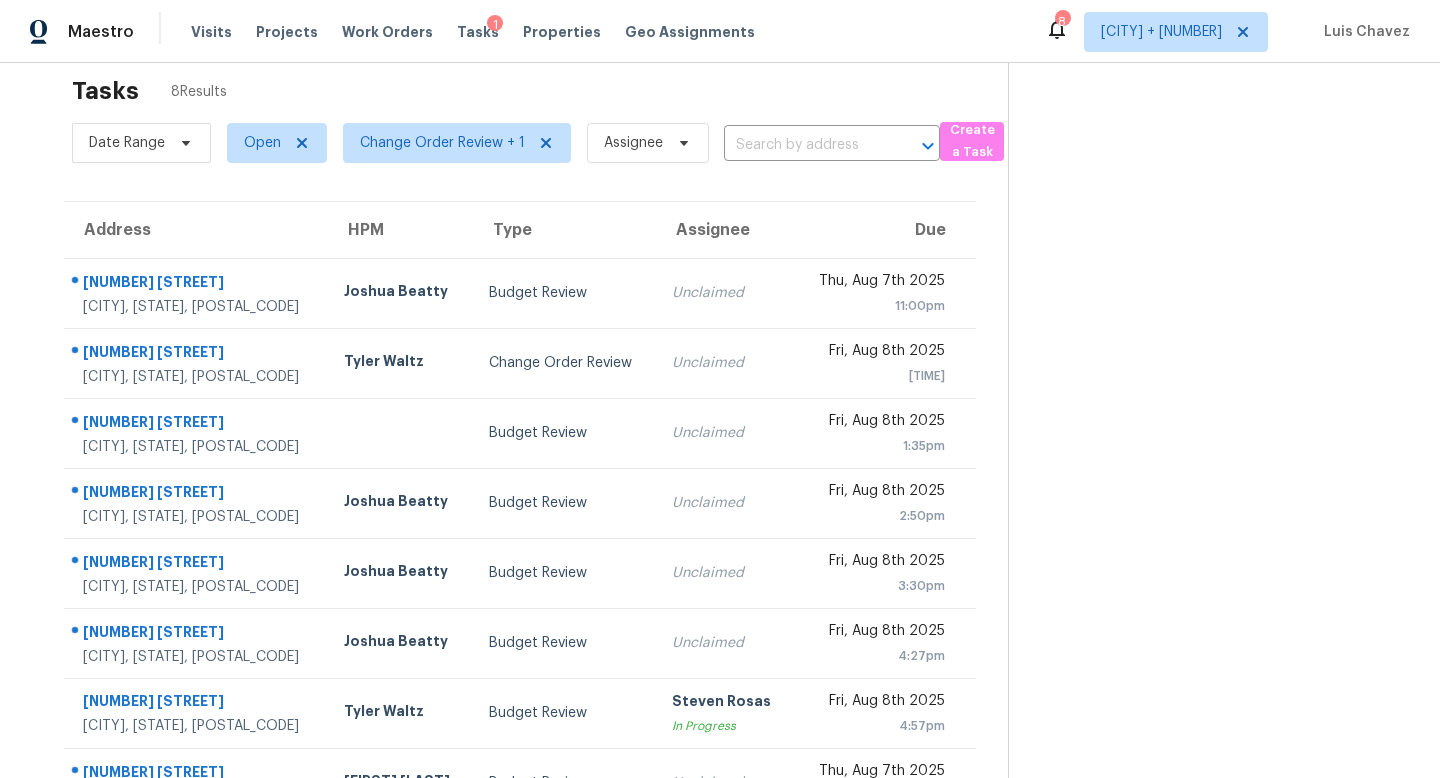 click on "Visits Projects Work Orders Tasks 1 Properties Geo Assignments" at bounding box center [485, 32] 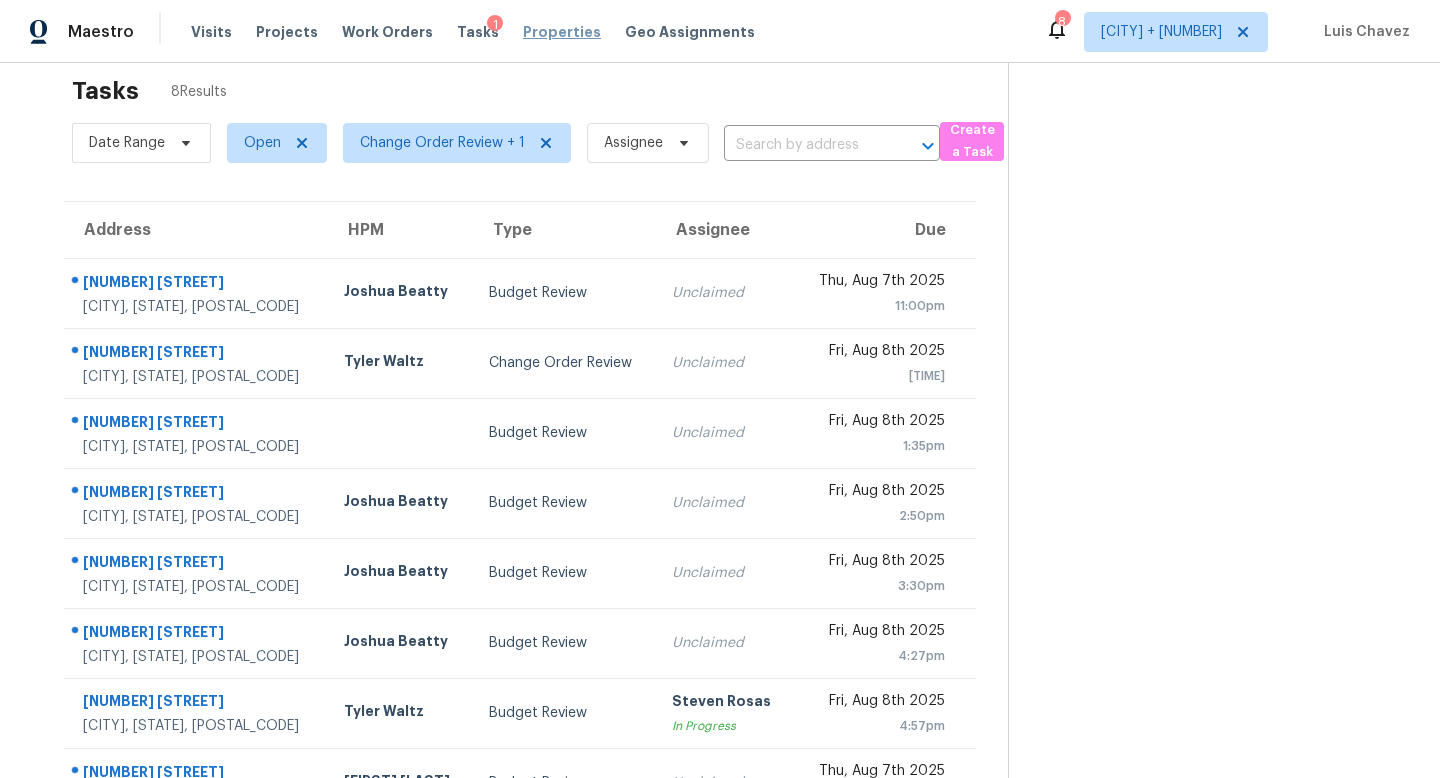 click on "Properties" at bounding box center [562, 32] 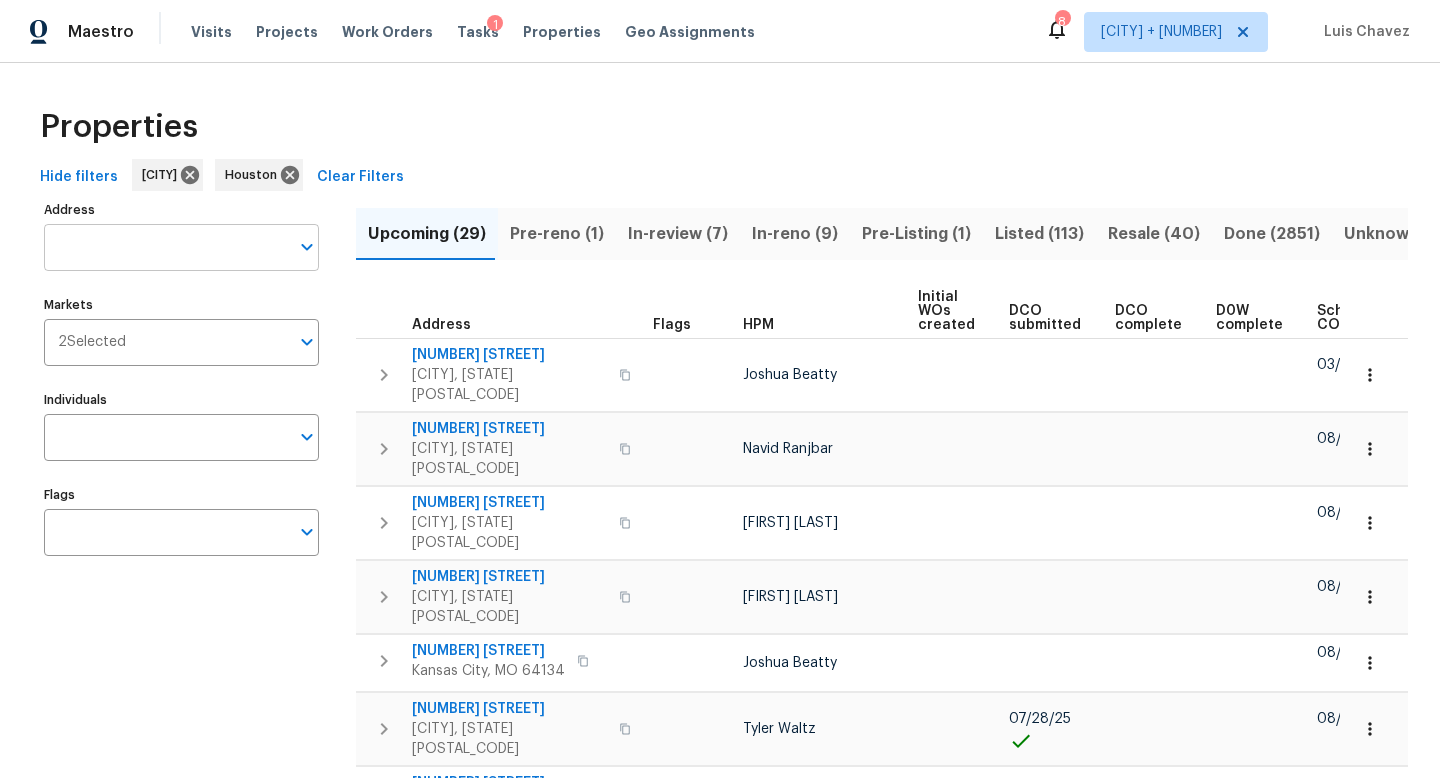click on "Address" at bounding box center (166, 247) 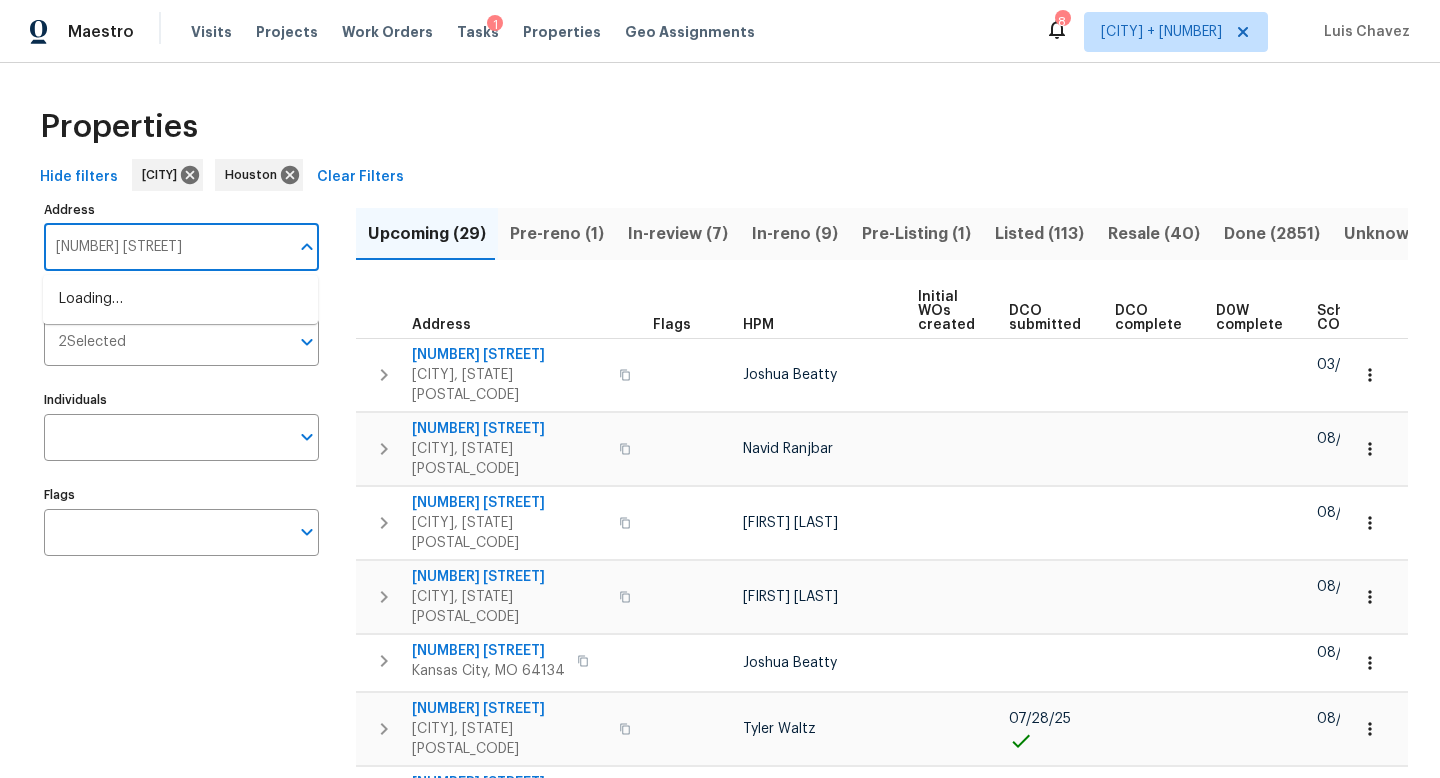 type on "8210 Laurel" 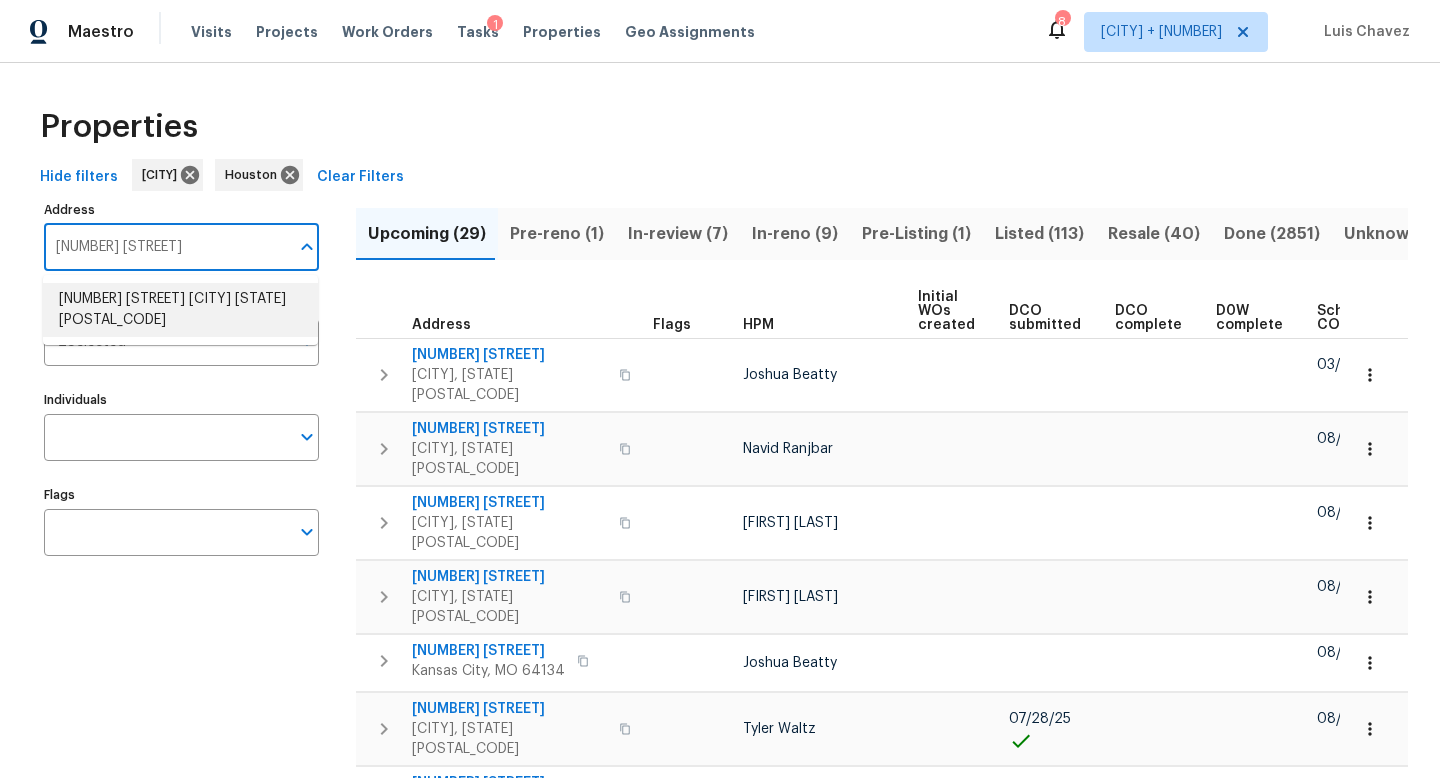 click on "8210 Laurel Ave Raytown MO 64138" at bounding box center [180, 310] 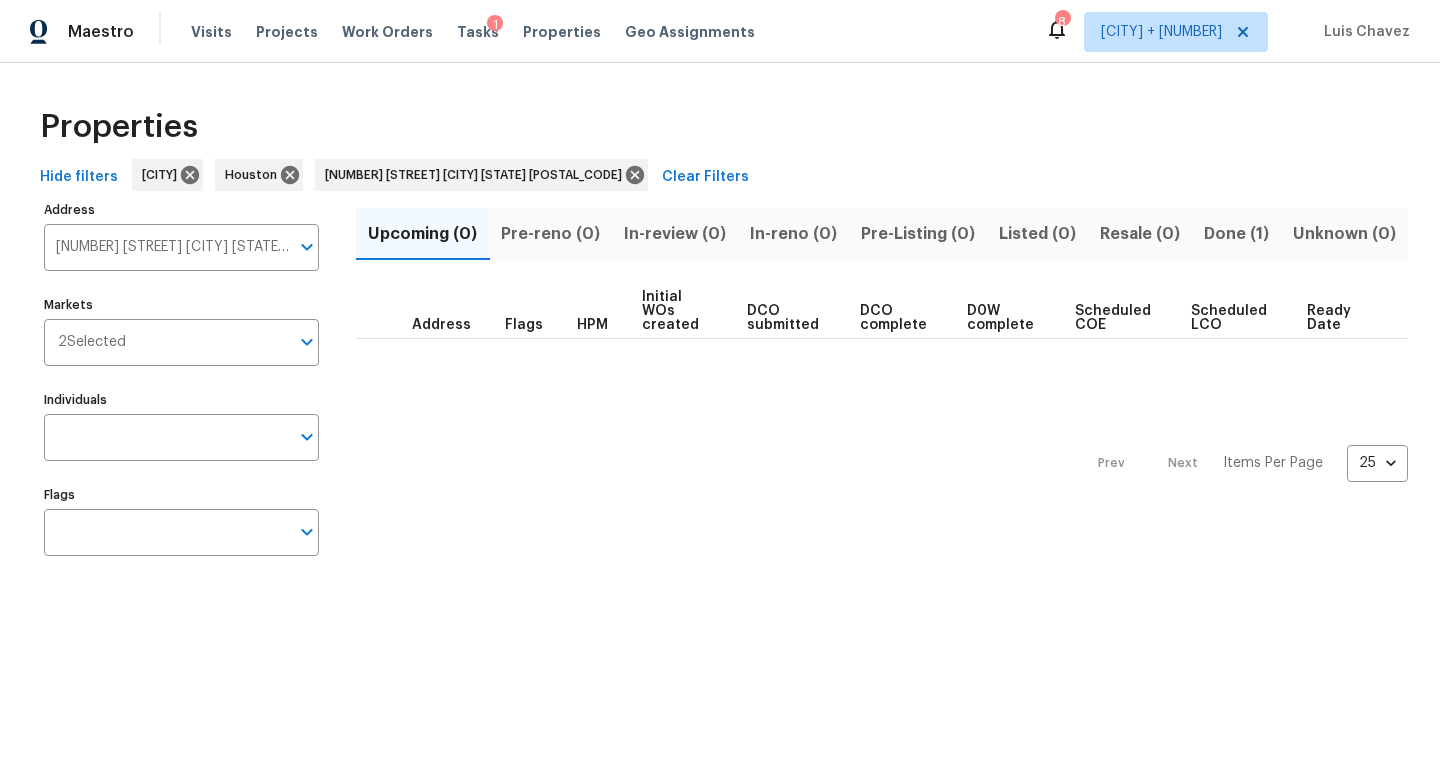click on "Done (1)" at bounding box center [1236, 234] 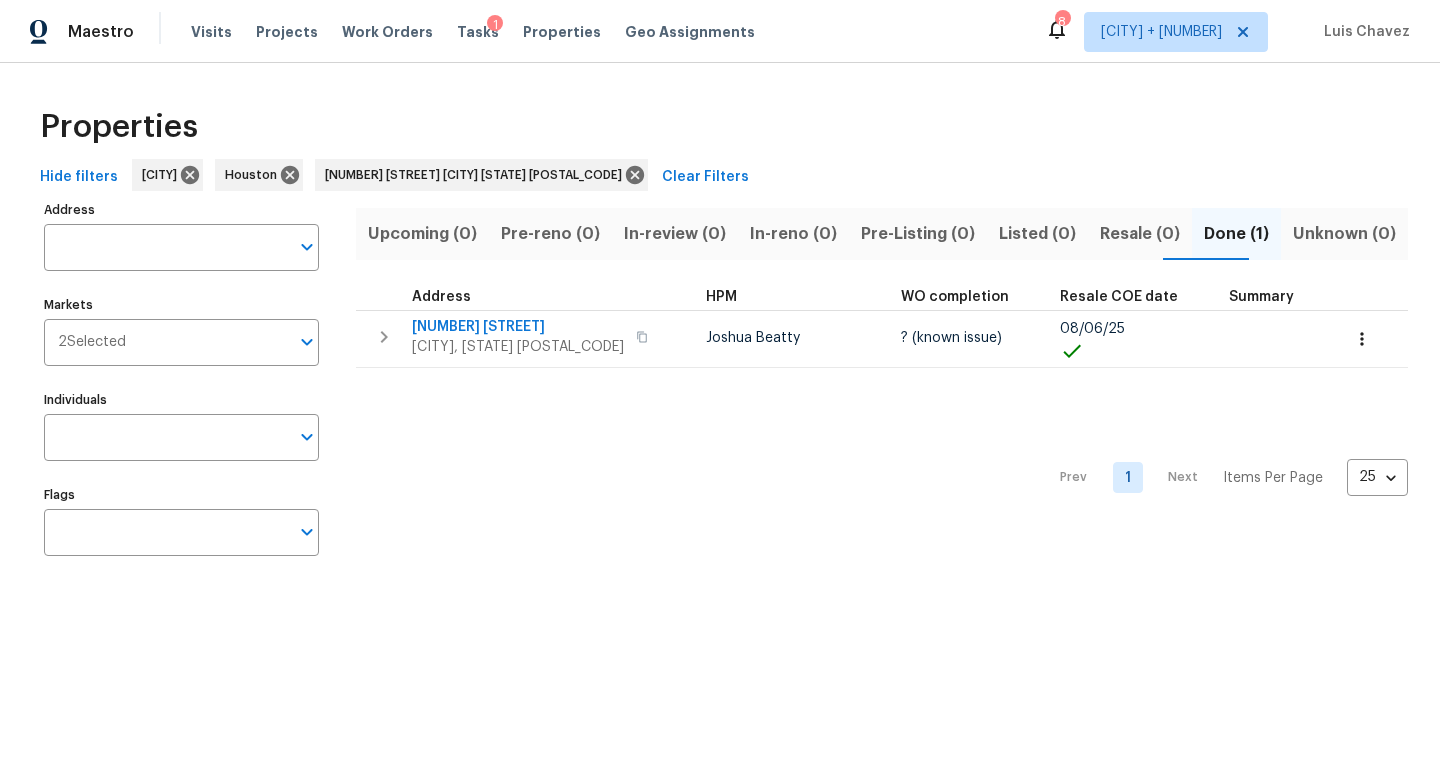 type on "8210 Laurel Ave Raytown MO 64138" 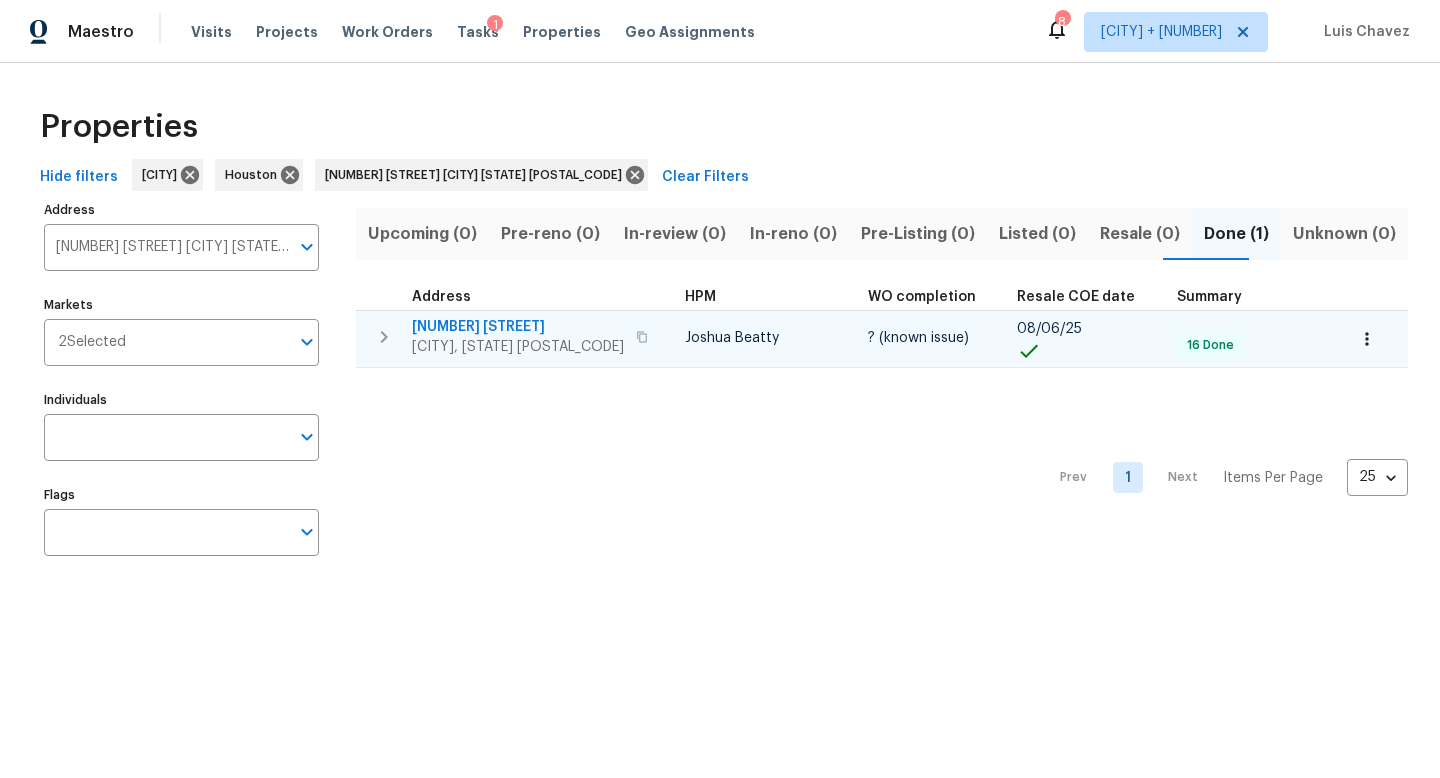click on "8210 Laurel Ave" at bounding box center [518, 327] 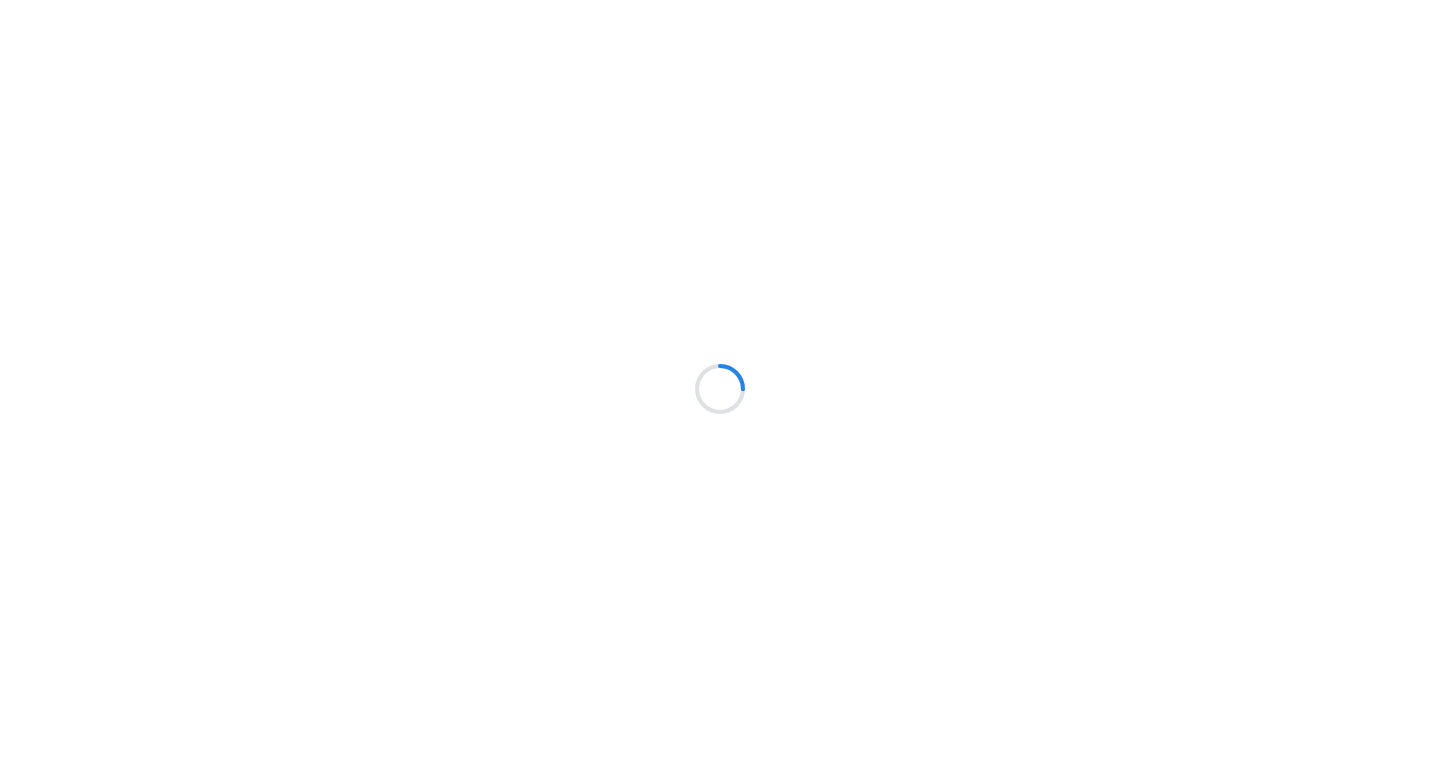 scroll, scrollTop: 0, scrollLeft: 0, axis: both 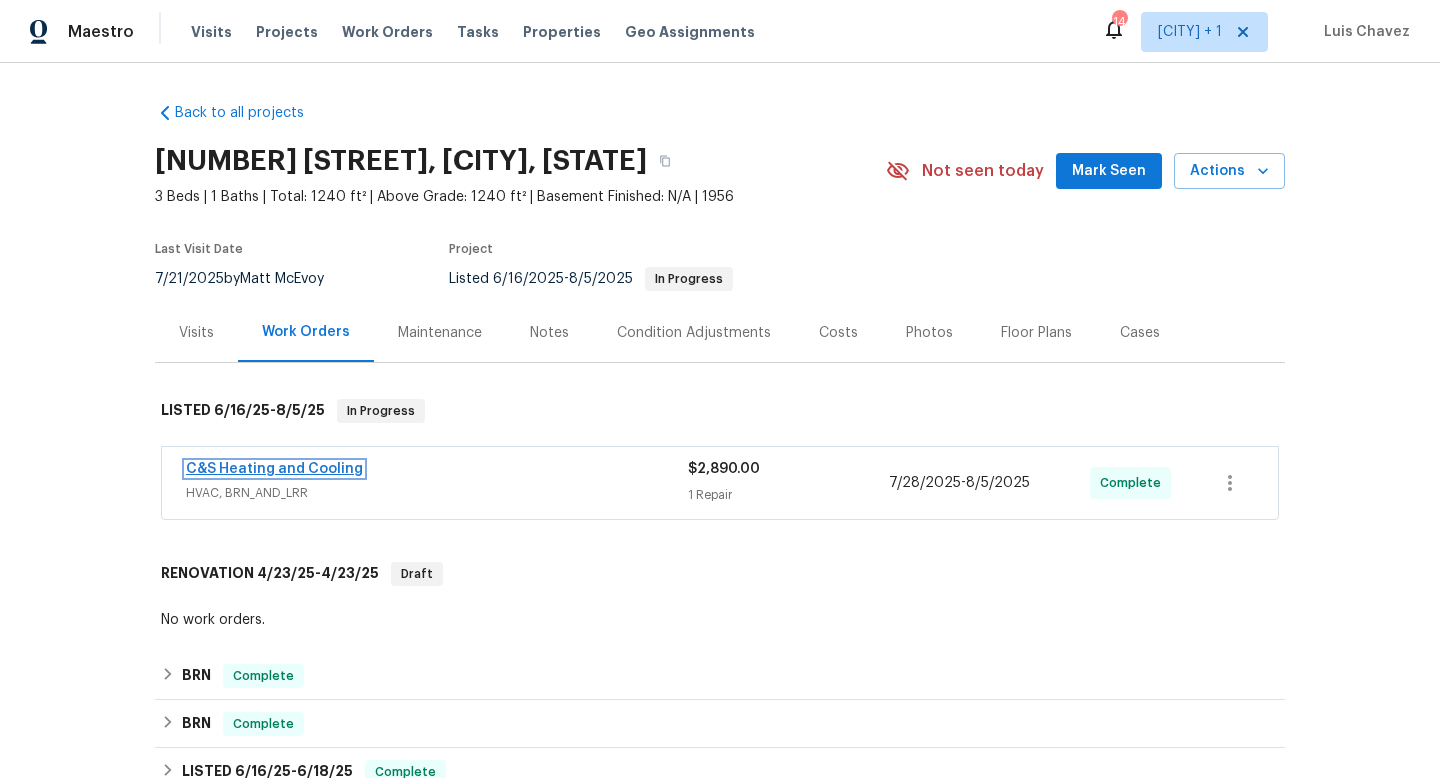 click on "C&S Heating and Cooling" at bounding box center [274, 469] 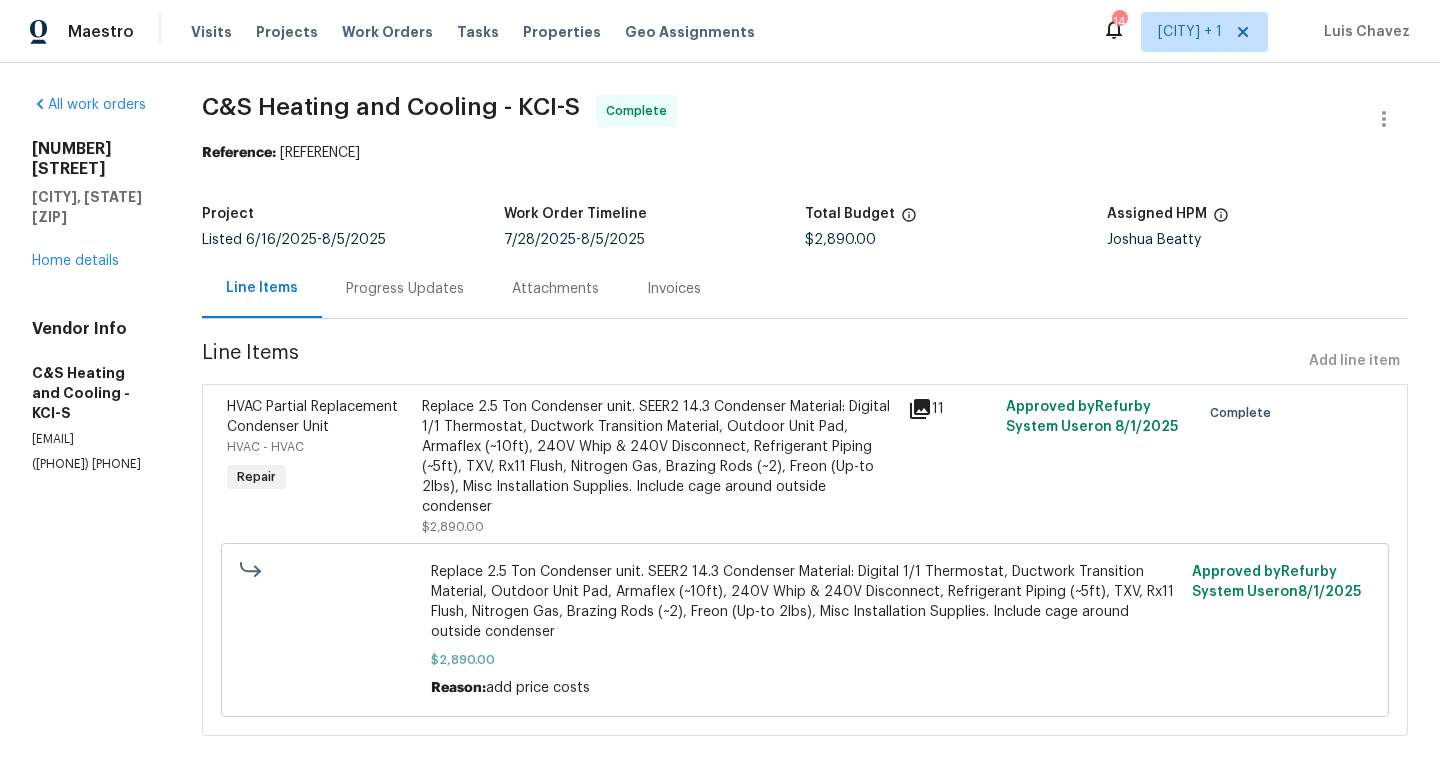 click on "Invoices" at bounding box center [674, 289] 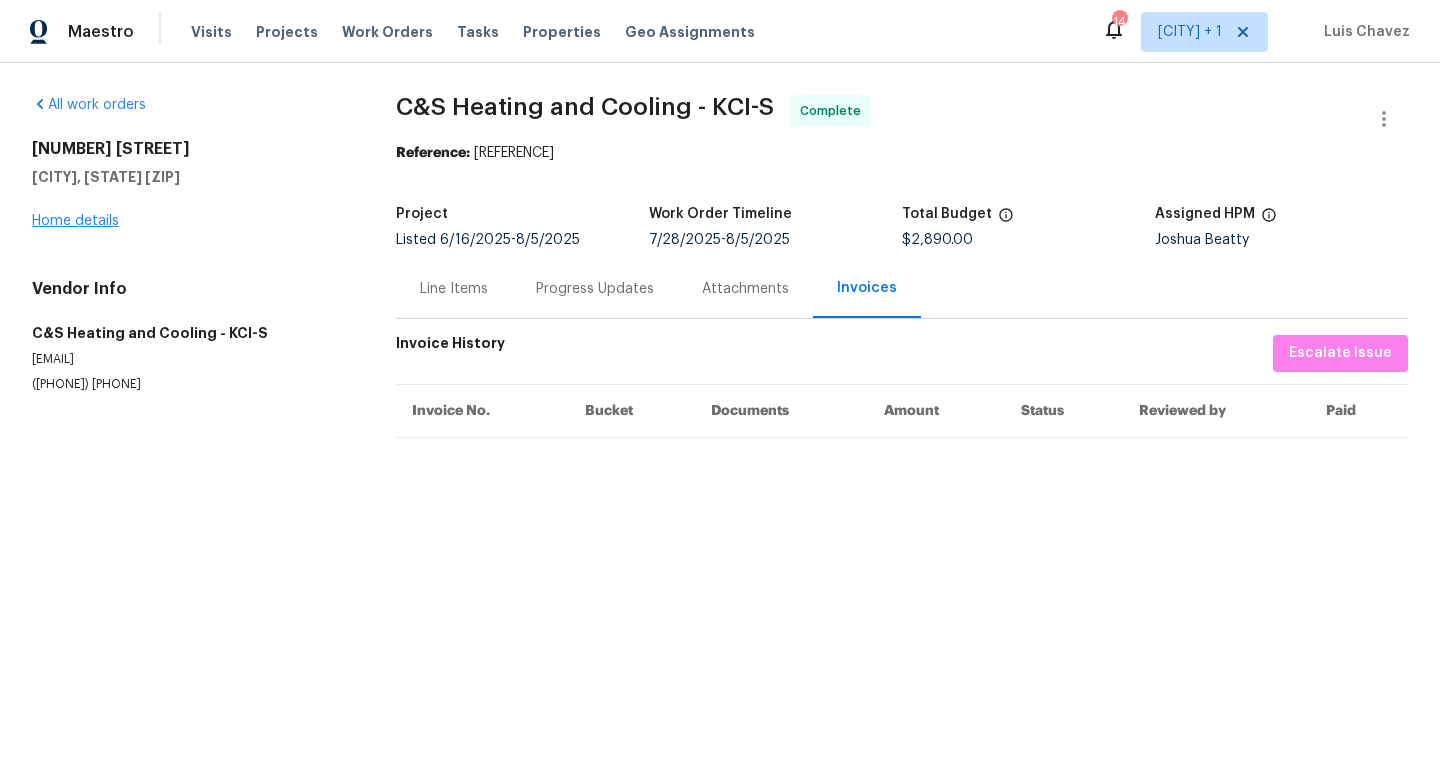 click on "8210 Laurel Ave Raytown, MO 64138 Home details" at bounding box center [190, 185] 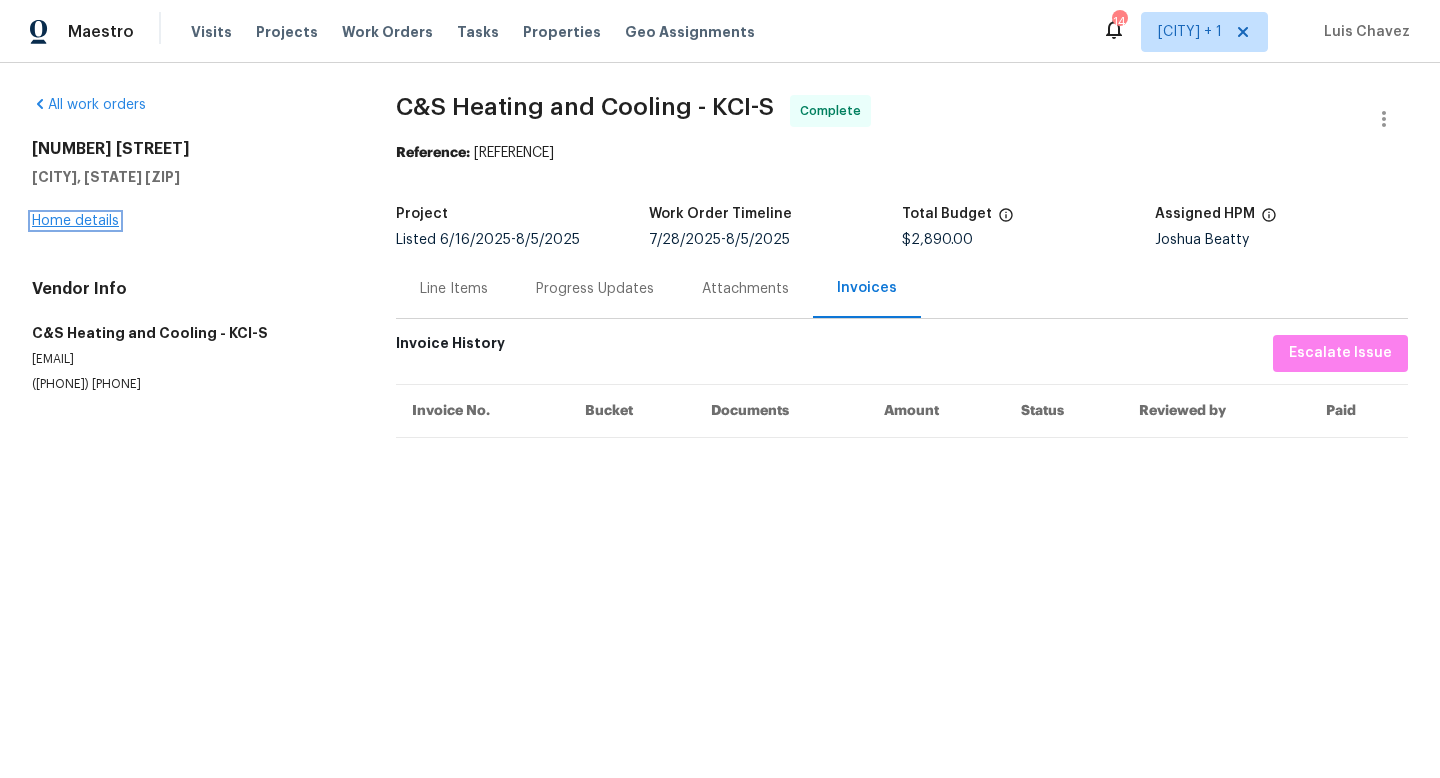 click on "Home details" at bounding box center [75, 221] 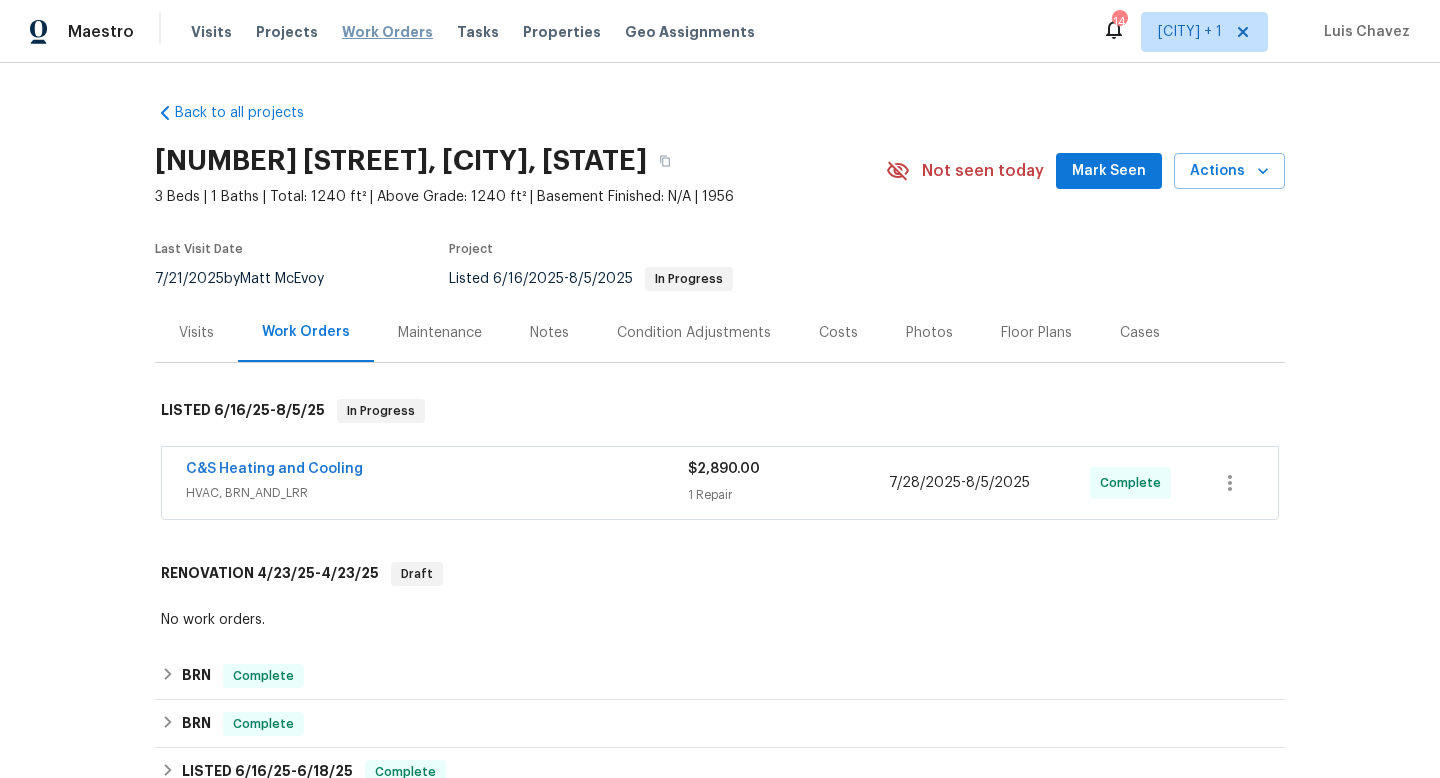 click on "Work Orders" at bounding box center [387, 32] 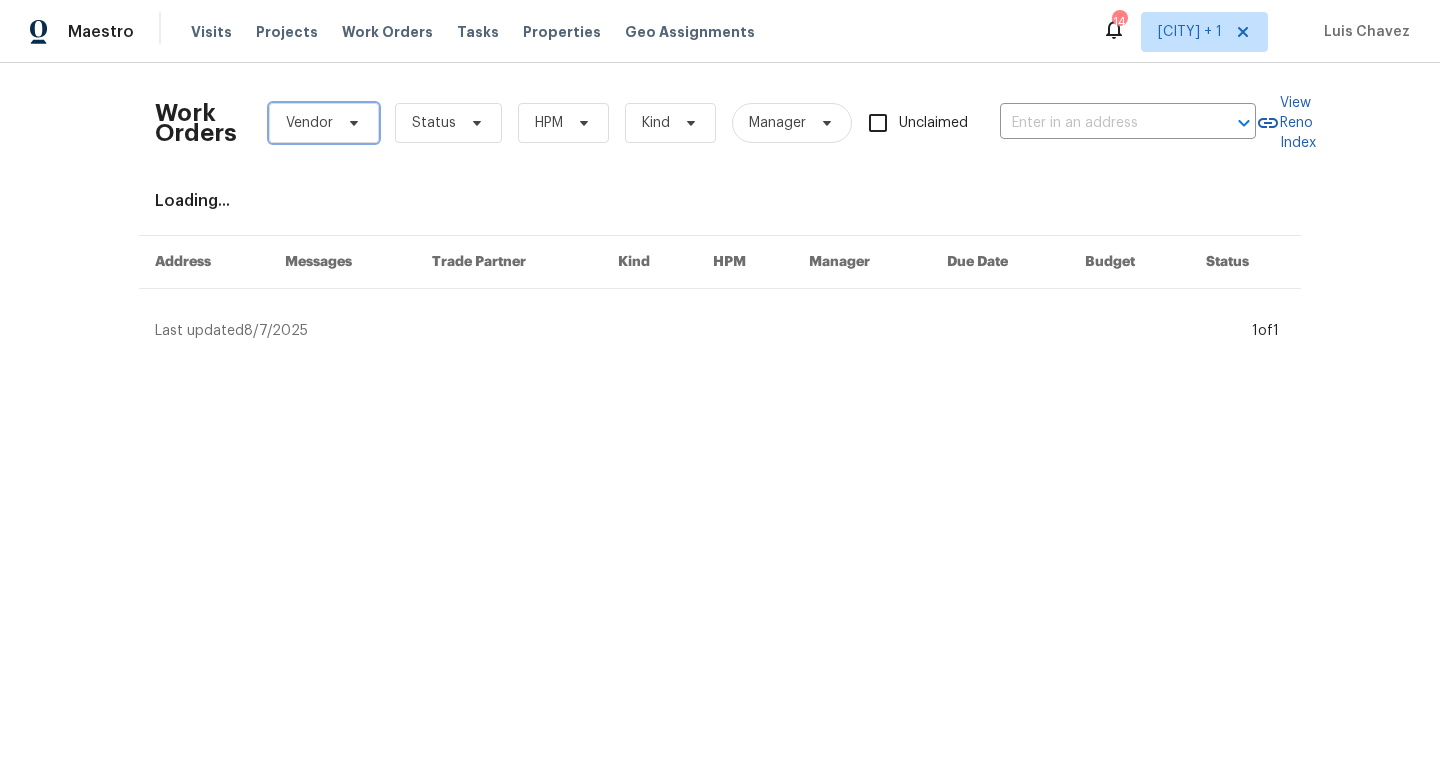 click on "Vendor" at bounding box center [309, 123] 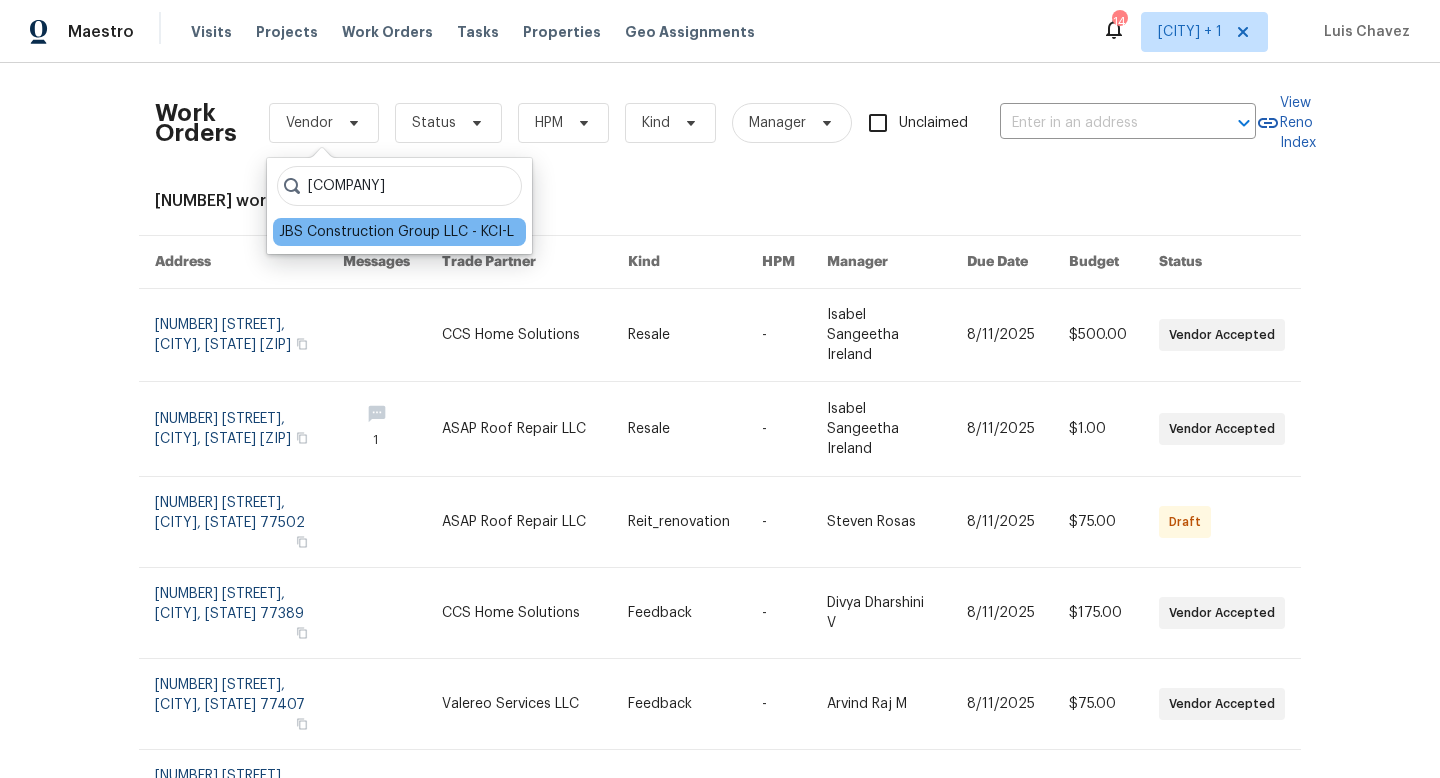 type on "jbs" 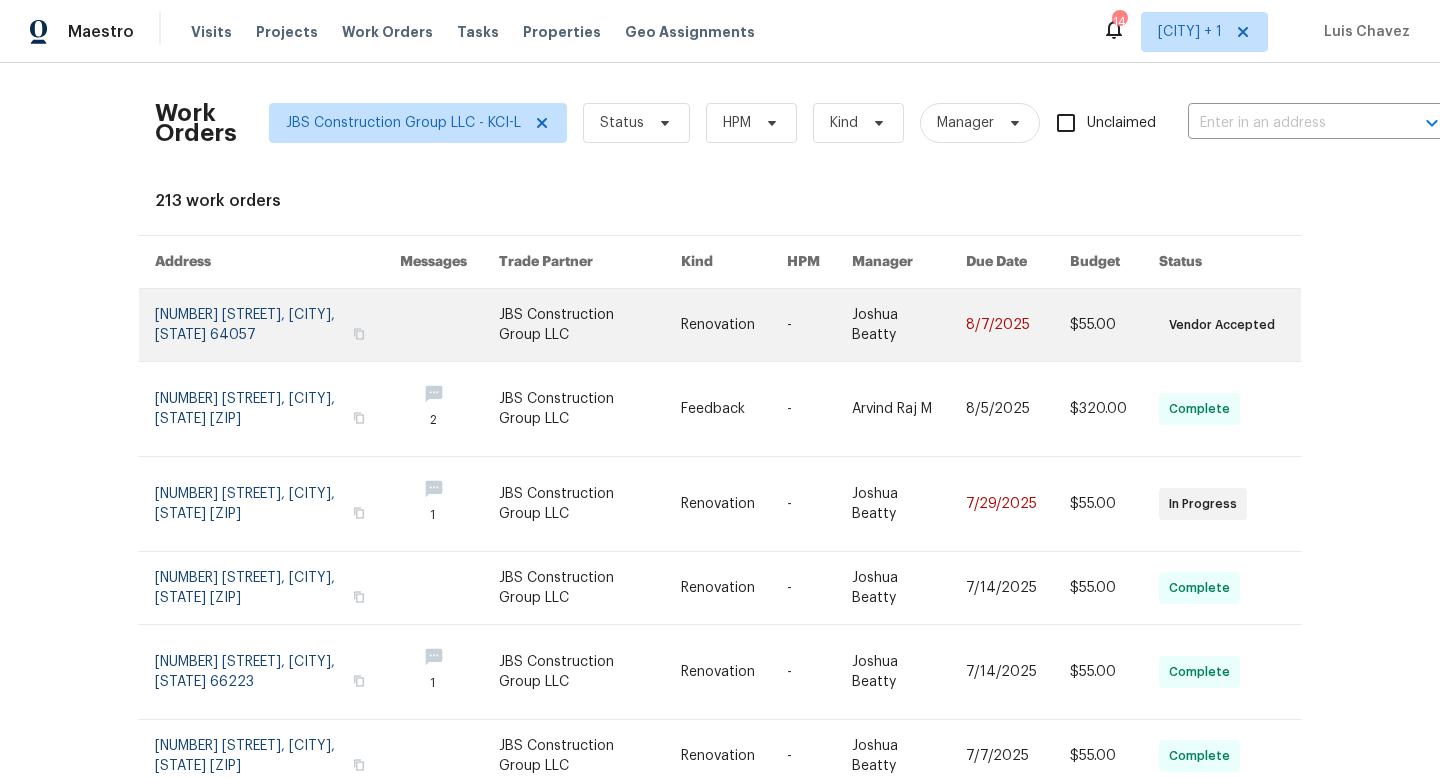 click at bounding box center (590, 325) 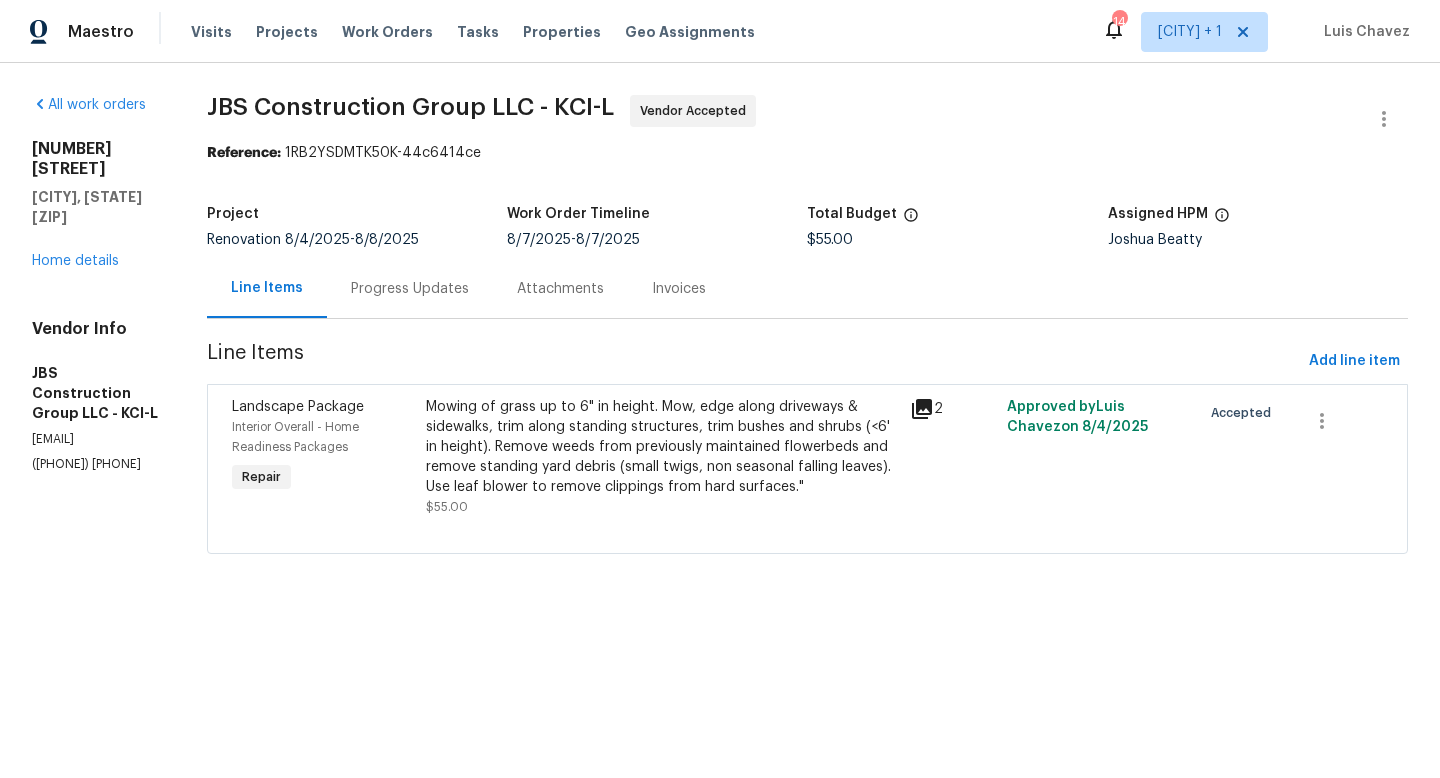 drag, startPoint x: 255, startPoint y: 384, endPoint x: 31, endPoint y: 374, distance: 224.2231 